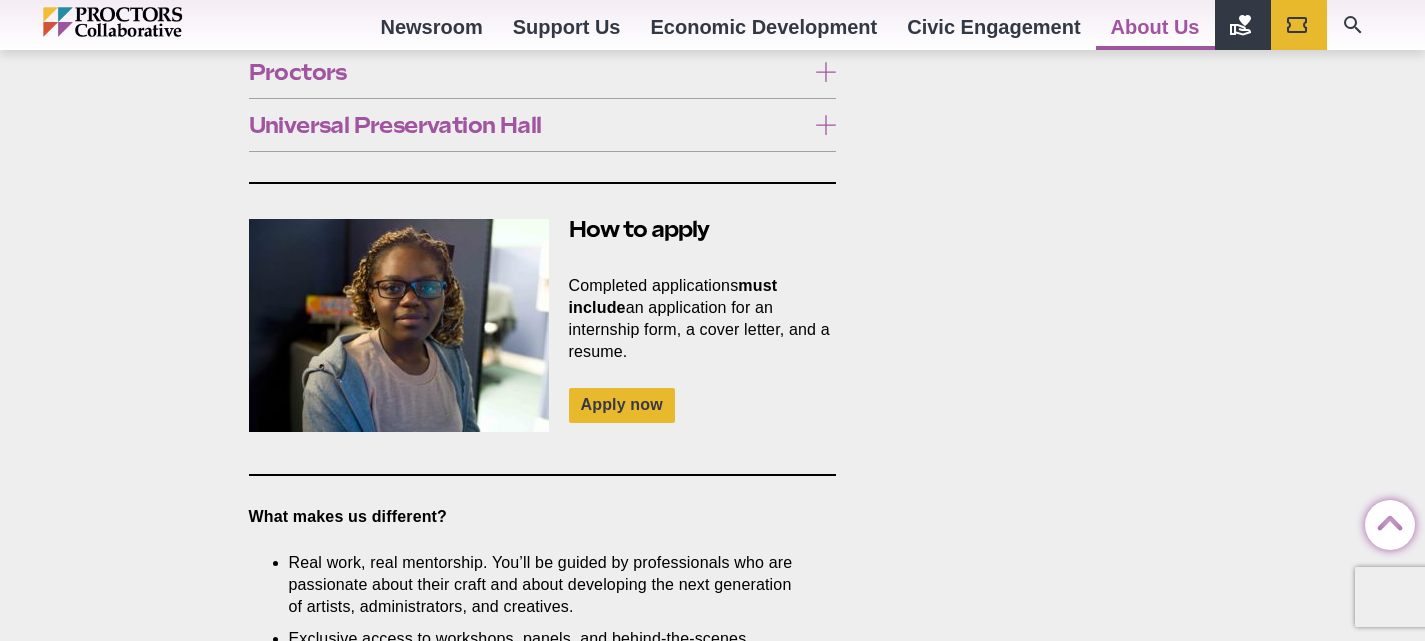 scroll, scrollTop: 1617, scrollLeft: 0, axis: vertical 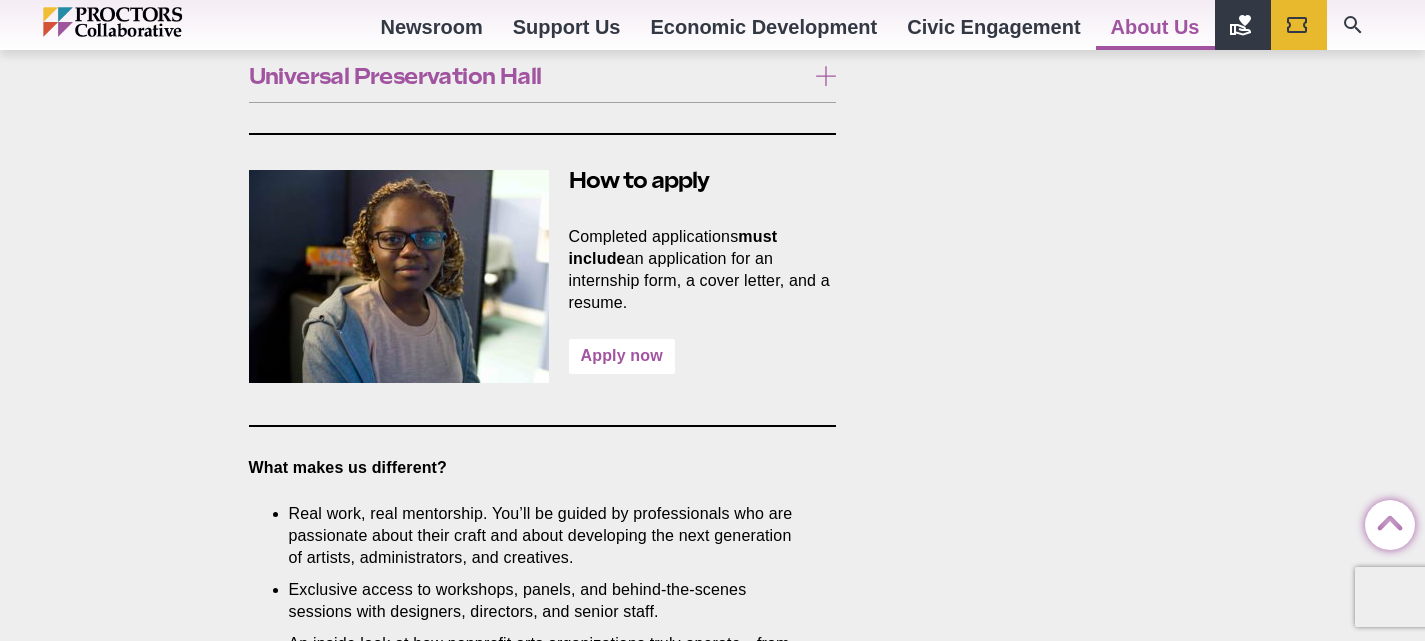 click on "Apply now" at bounding box center (622, 356) 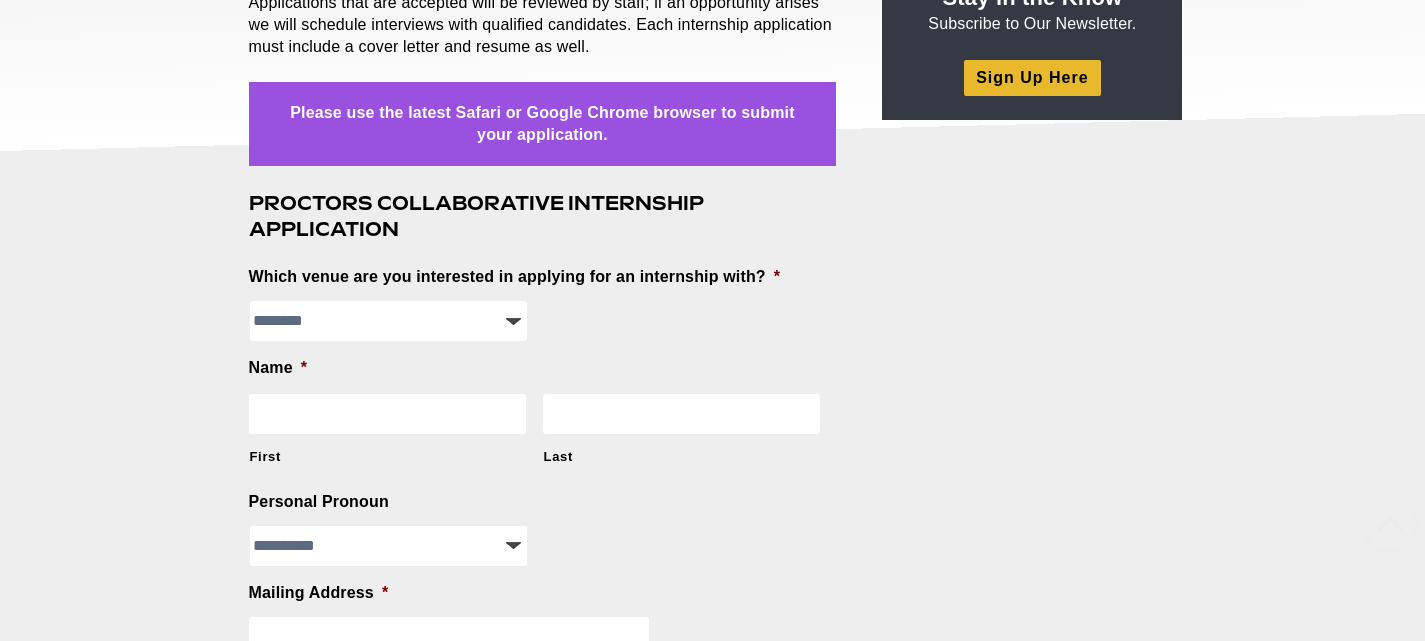 scroll, scrollTop: 320, scrollLeft: 0, axis: vertical 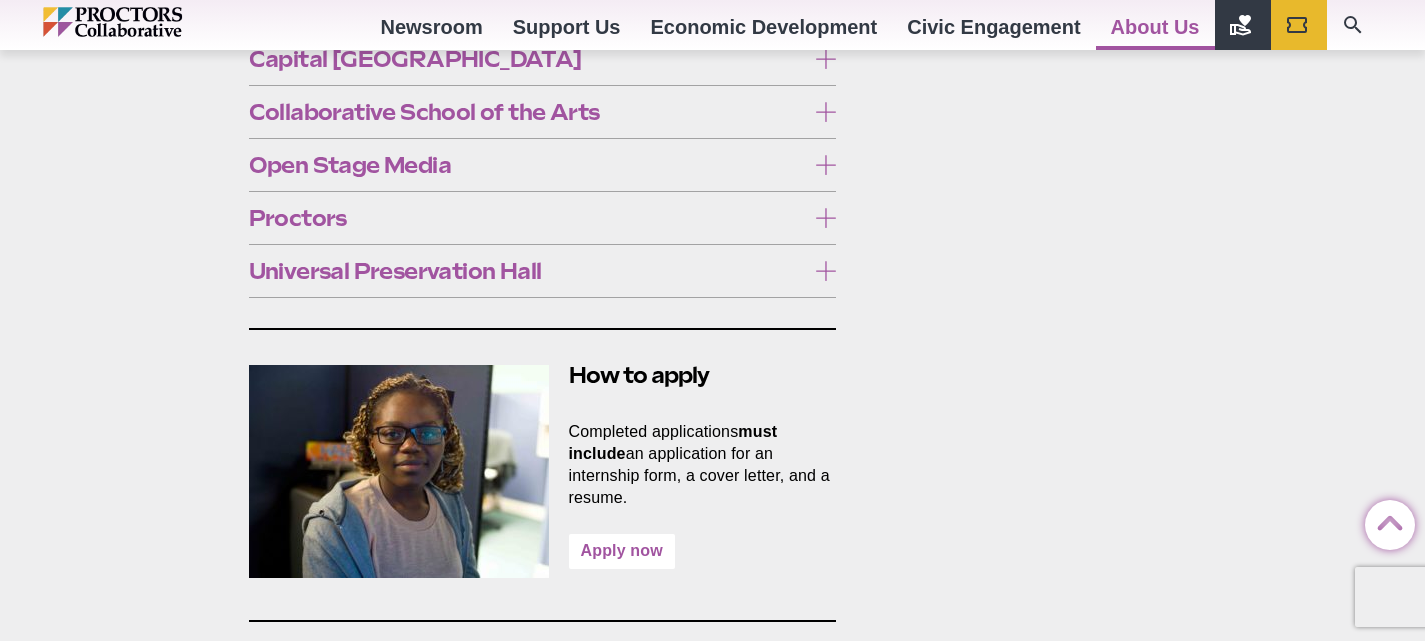 click on "Apply now" at bounding box center [622, 551] 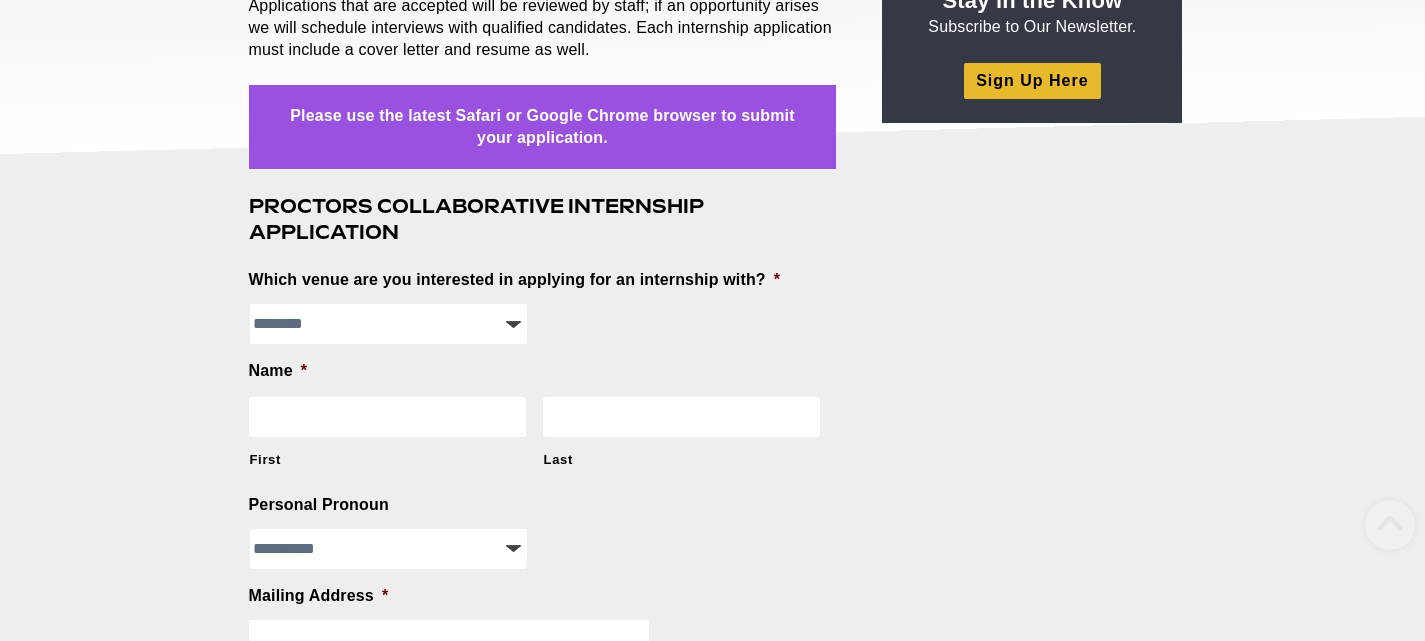 scroll, scrollTop: 314, scrollLeft: 0, axis: vertical 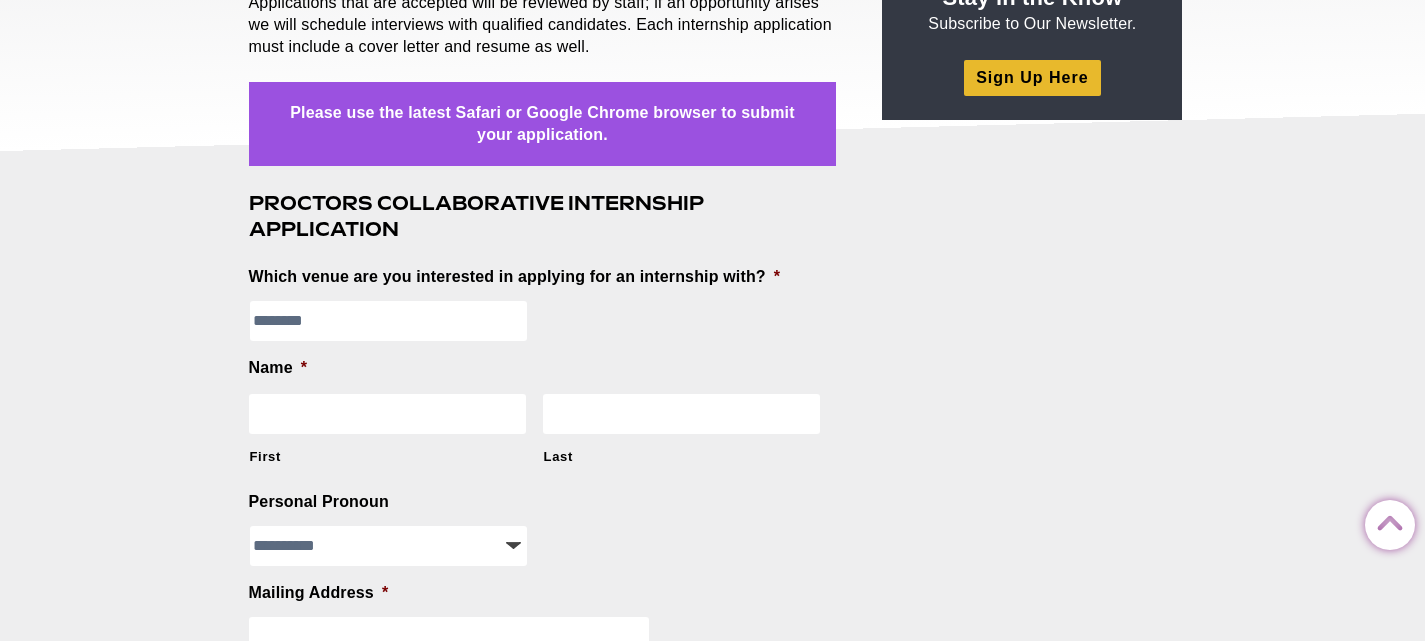 click on "**********" at bounding box center (389, 321) 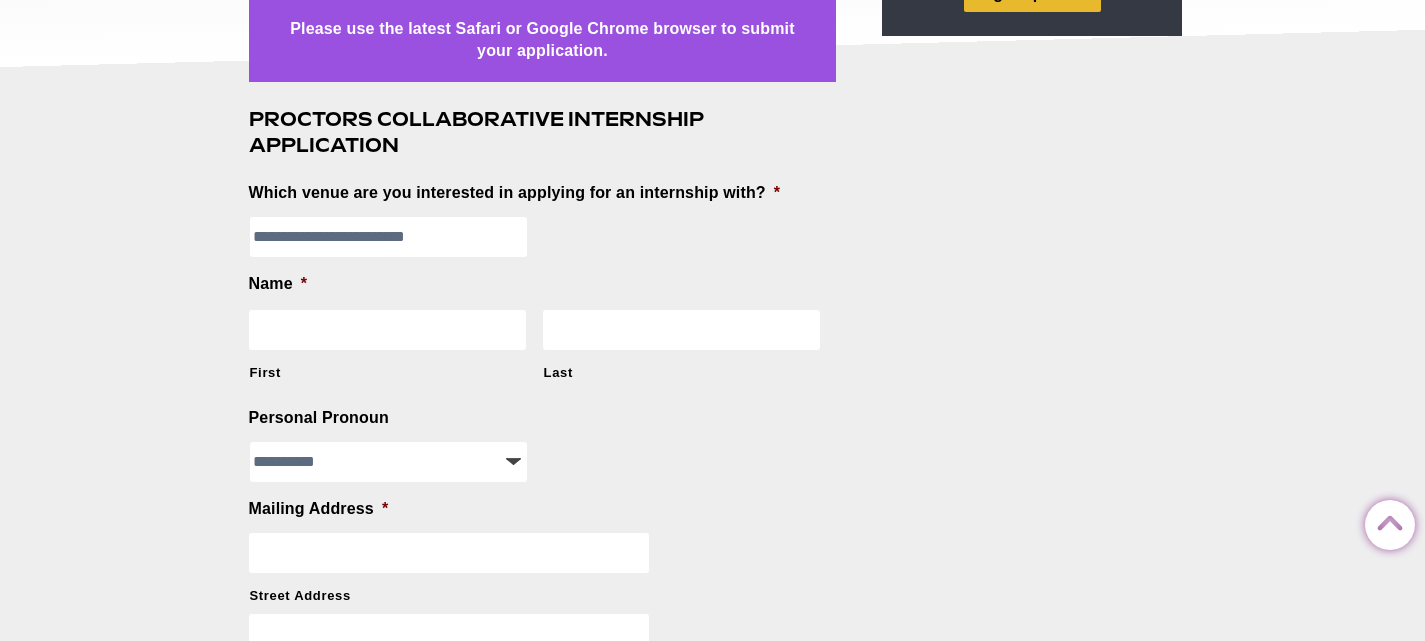 scroll, scrollTop: 399, scrollLeft: 0, axis: vertical 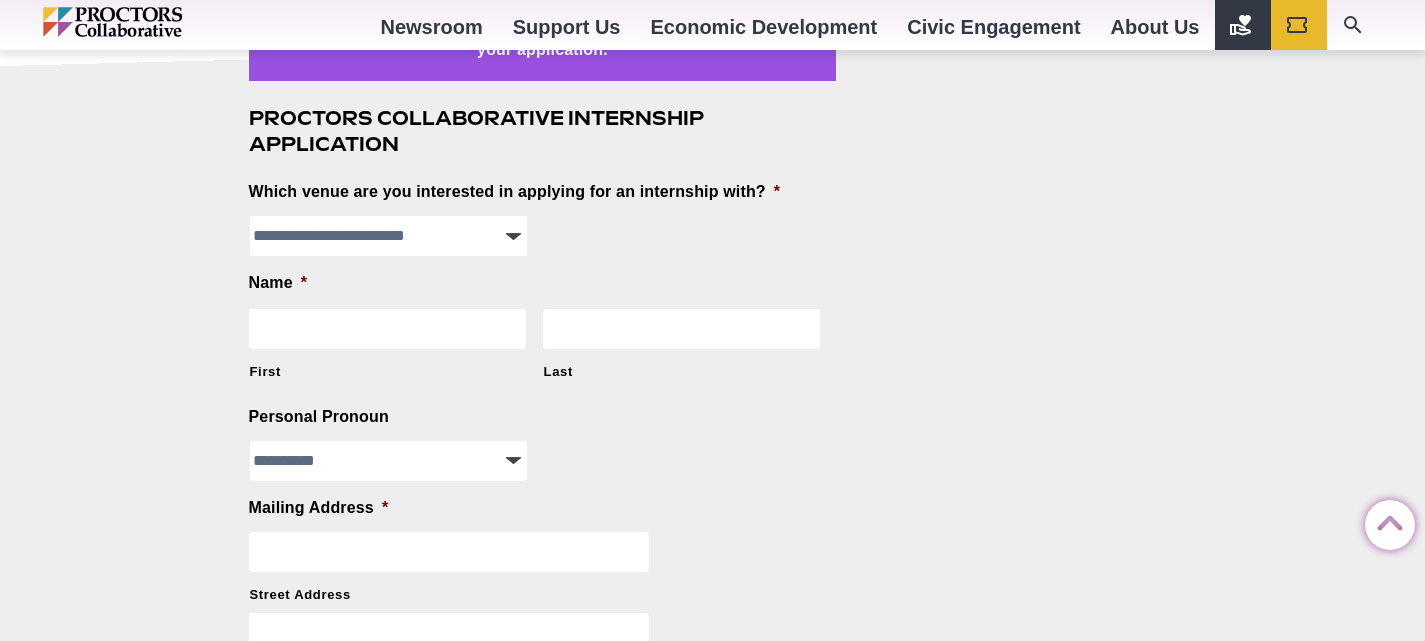click on "First" at bounding box center (387, 329) 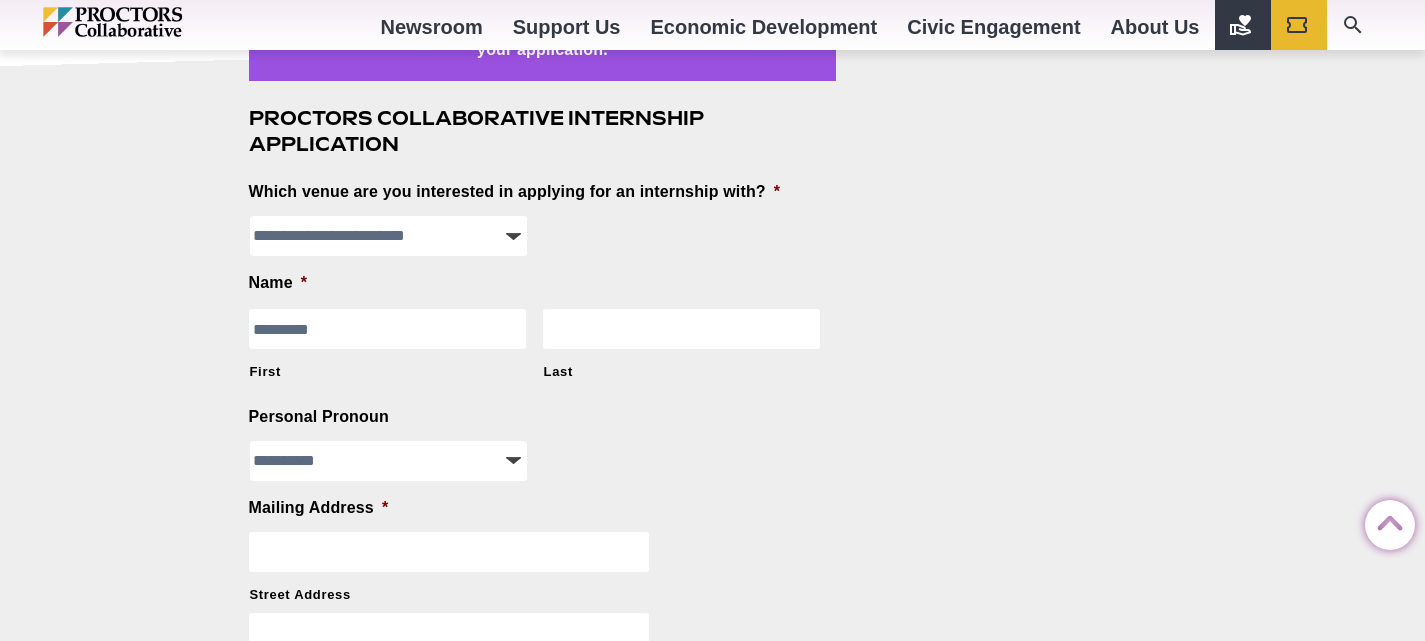 type on "********" 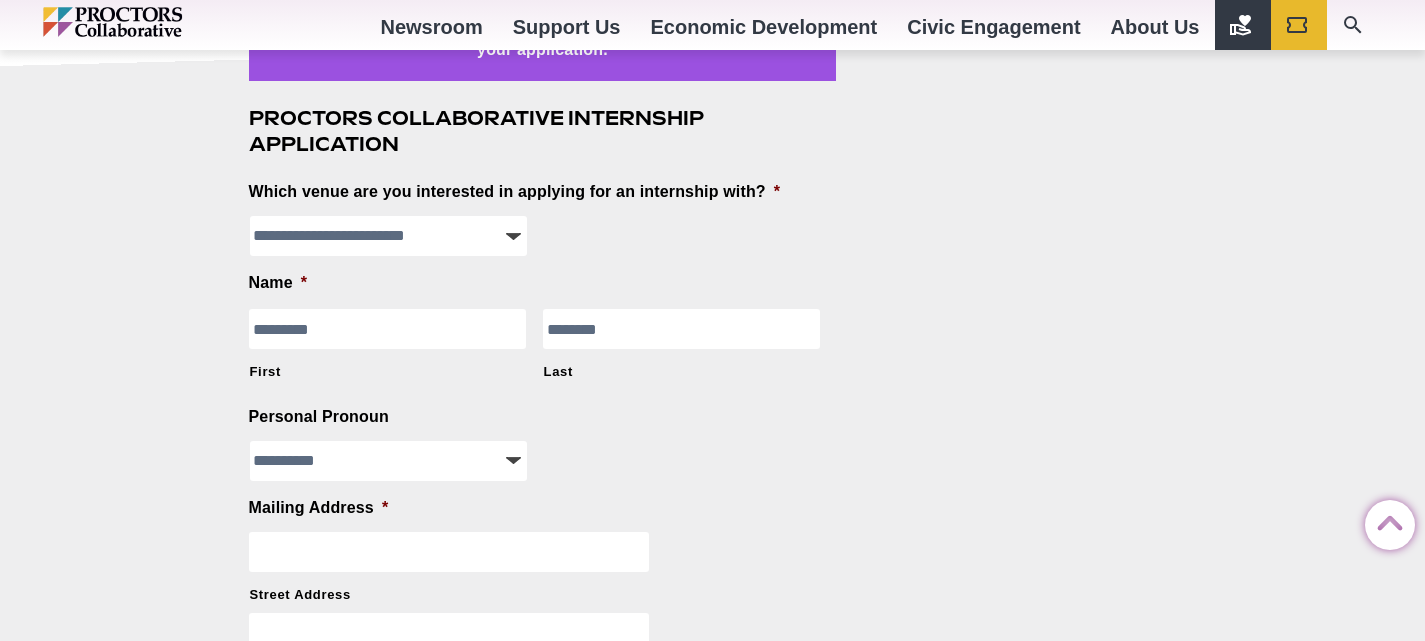 type on "**********" 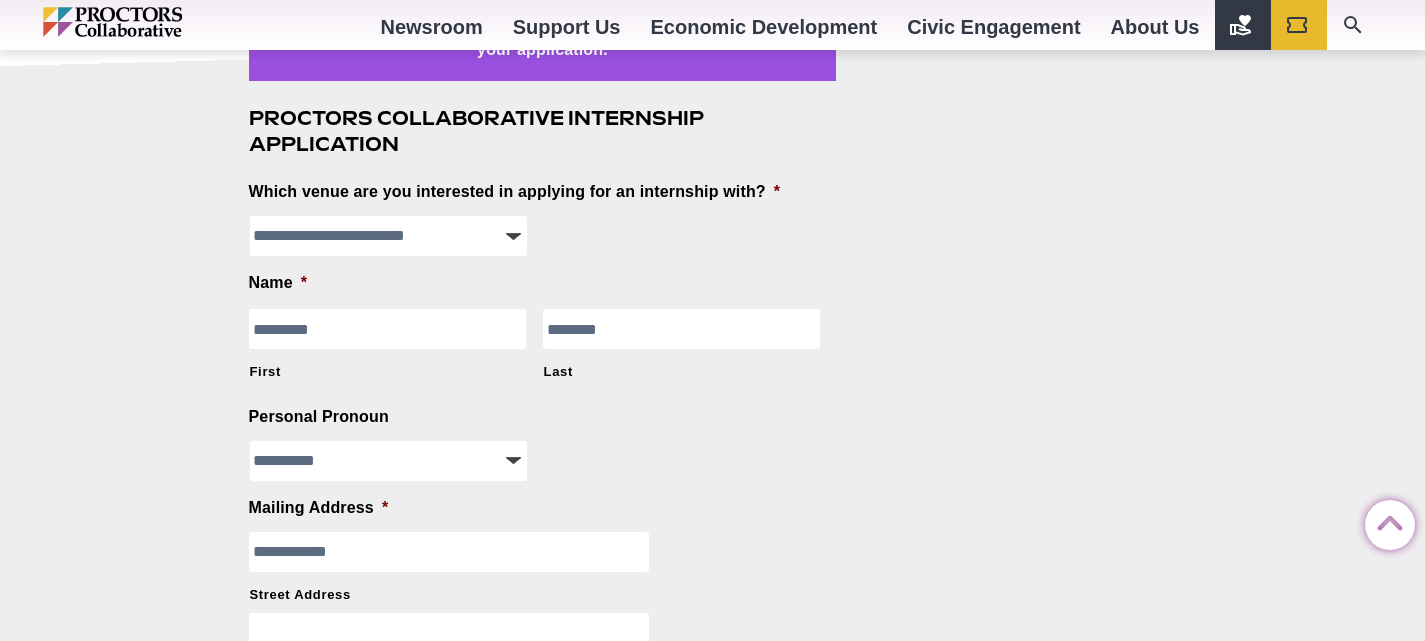 type on "*********" 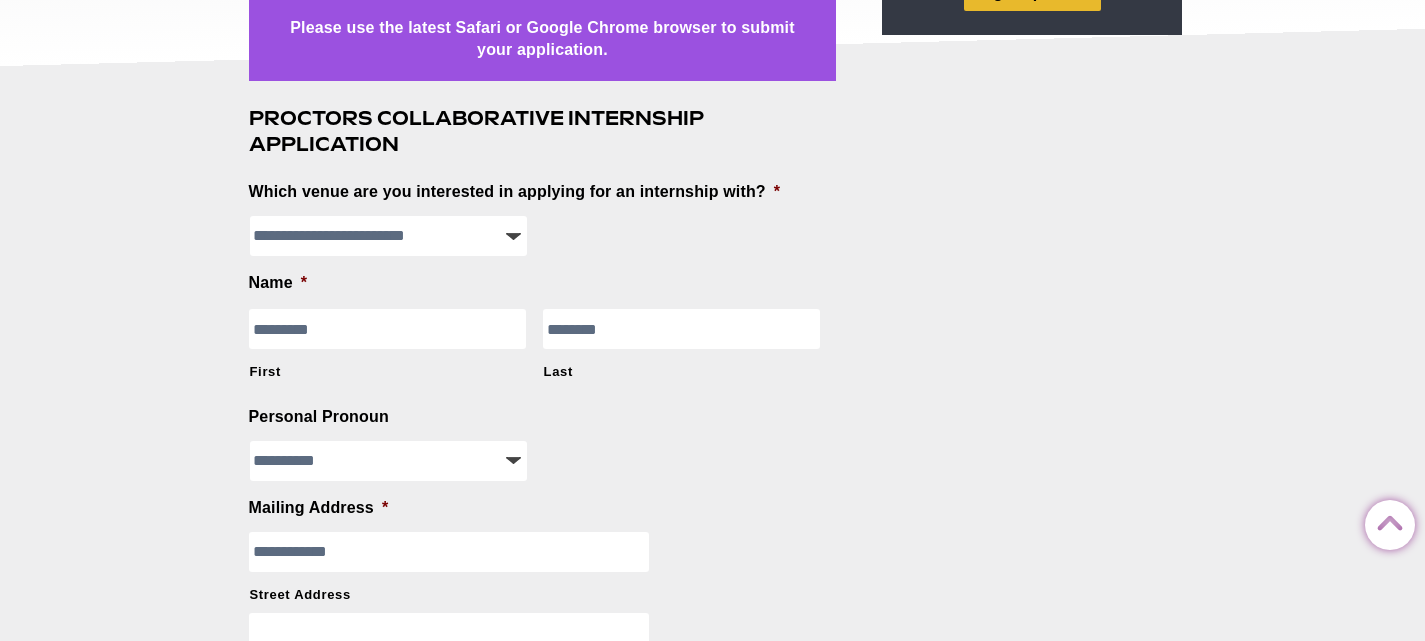 scroll, scrollTop: 594, scrollLeft: 0, axis: vertical 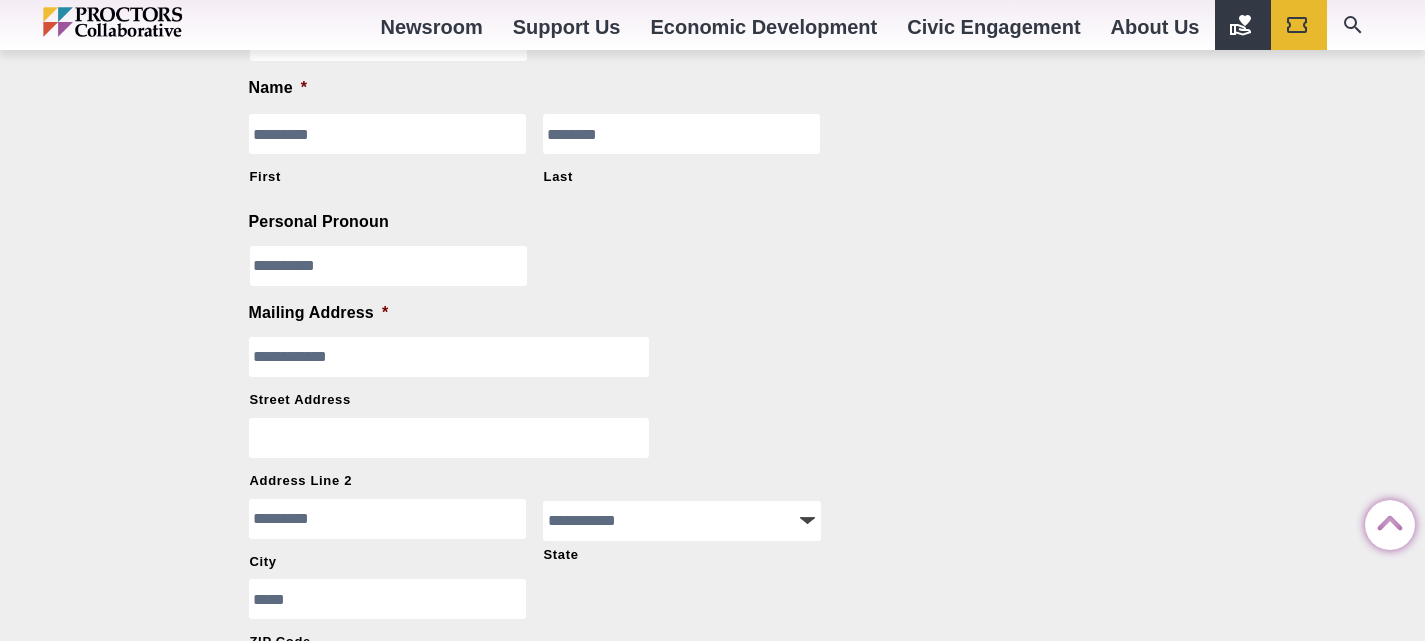 click on "**********" at bounding box center (389, 266) 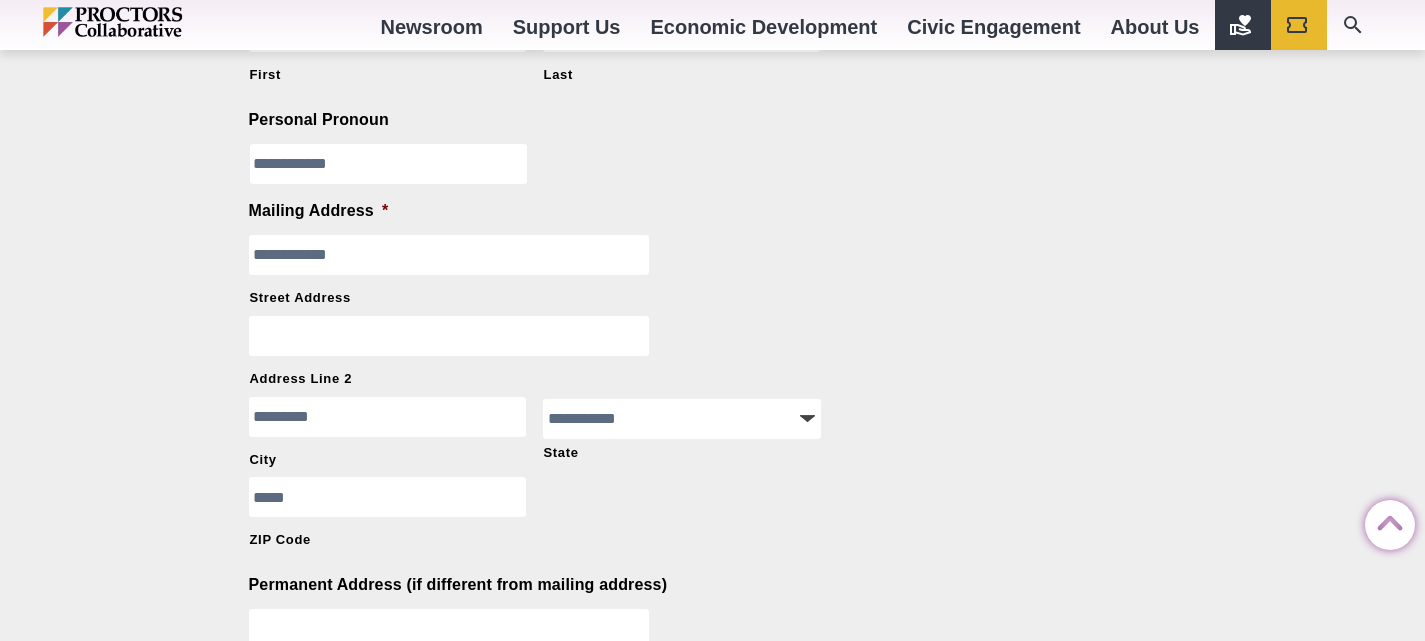 scroll, scrollTop: 698, scrollLeft: 0, axis: vertical 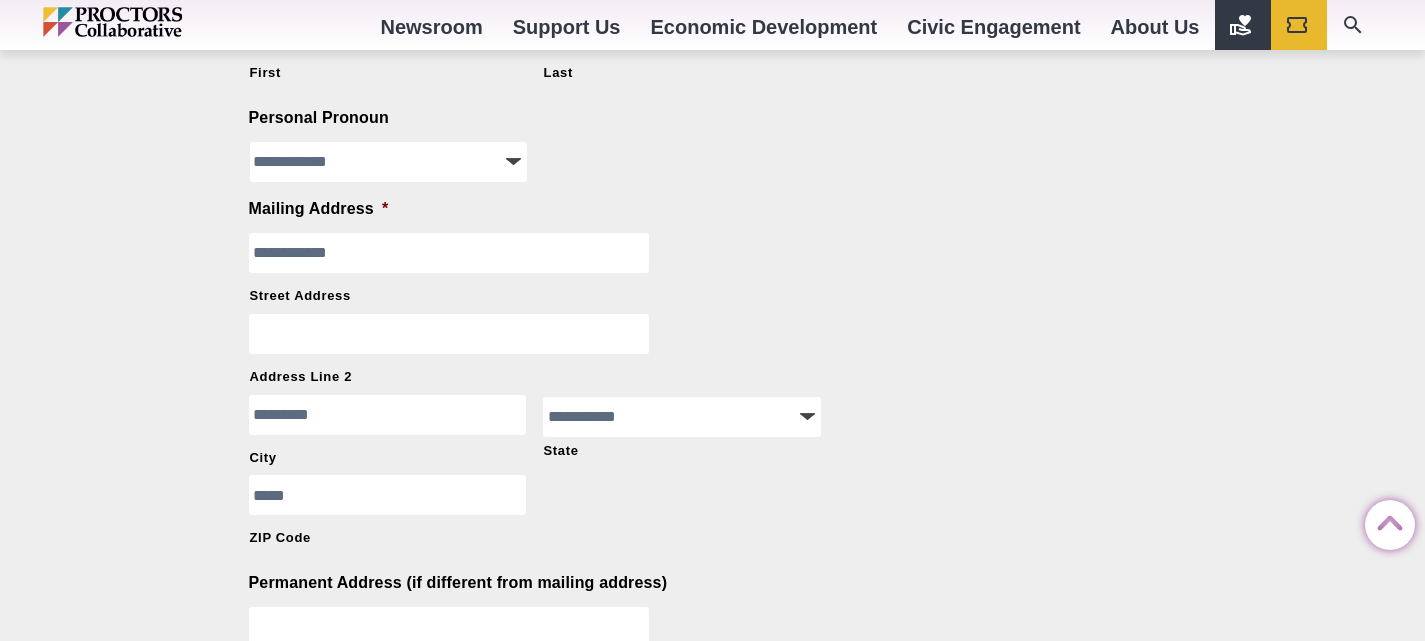 click on "Address Line 2" at bounding box center [449, 334] 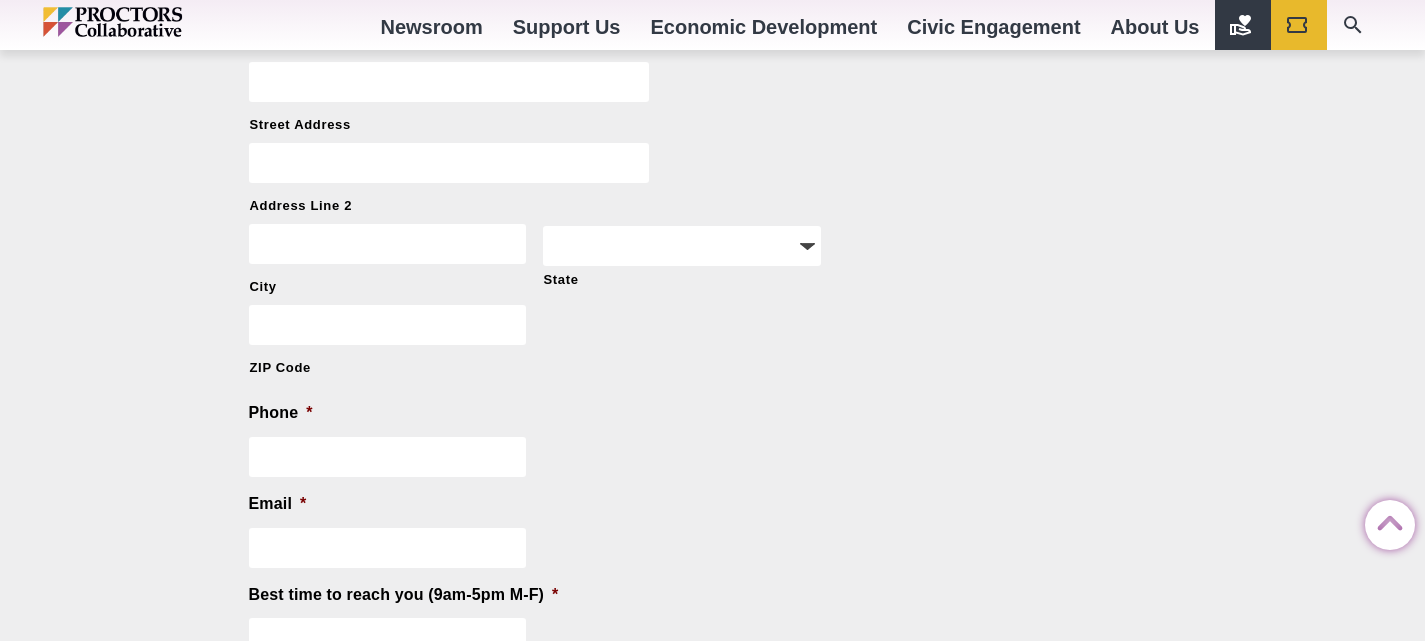 scroll, scrollTop: 1337, scrollLeft: 0, axis: vertical 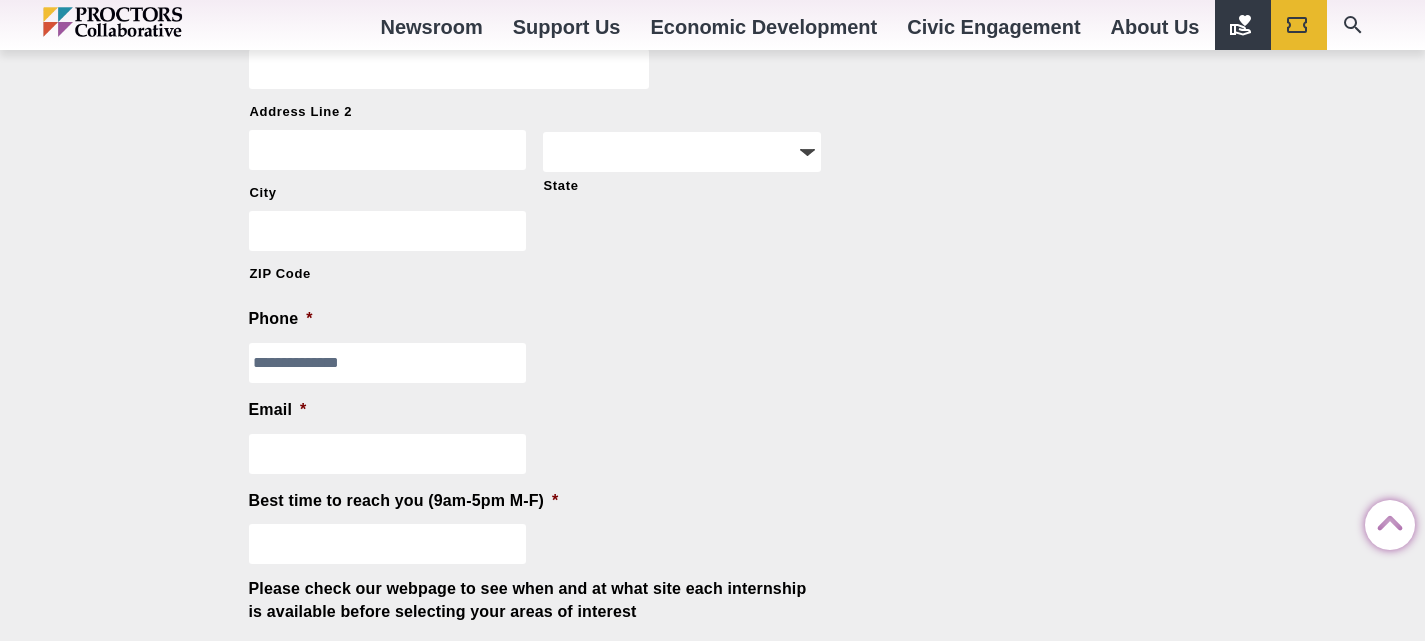 click on "**********" at bounding box center (388, 363) 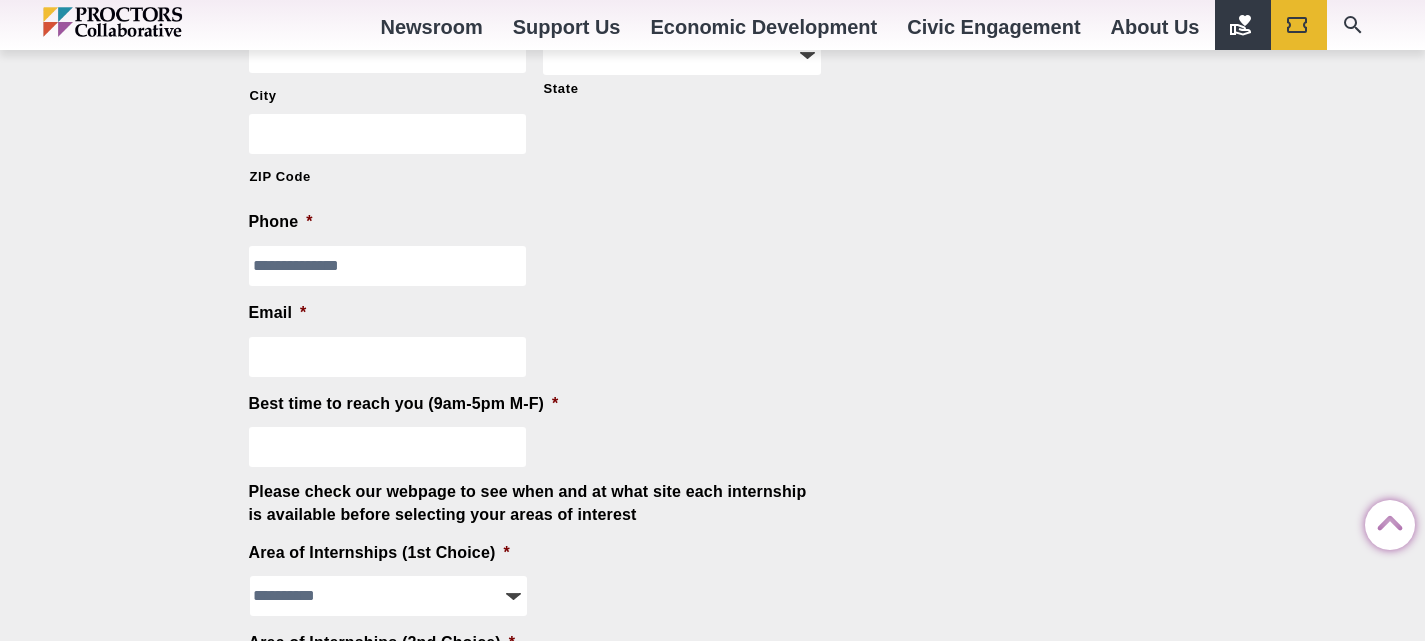 scroll, scrollTop: 1438, scrollLeft: 0, axis: vertical 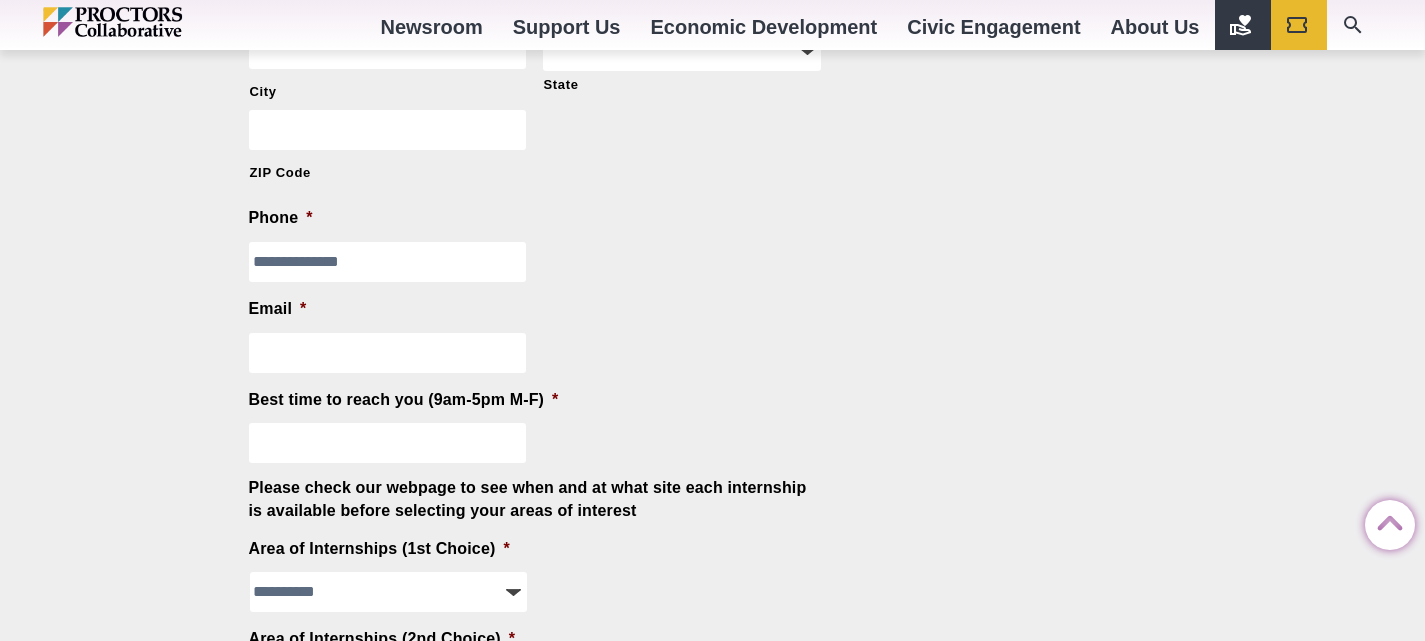 click on "Email *" at bounding box center (388, 353) 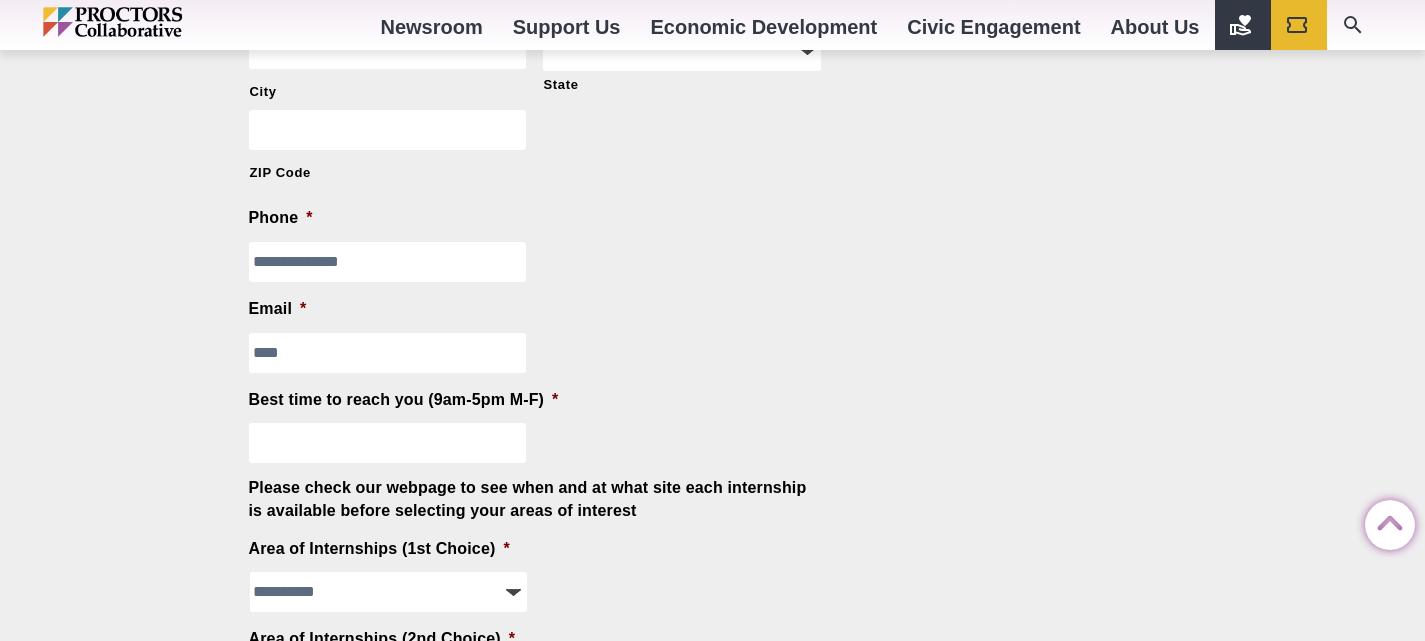 type on "**********" 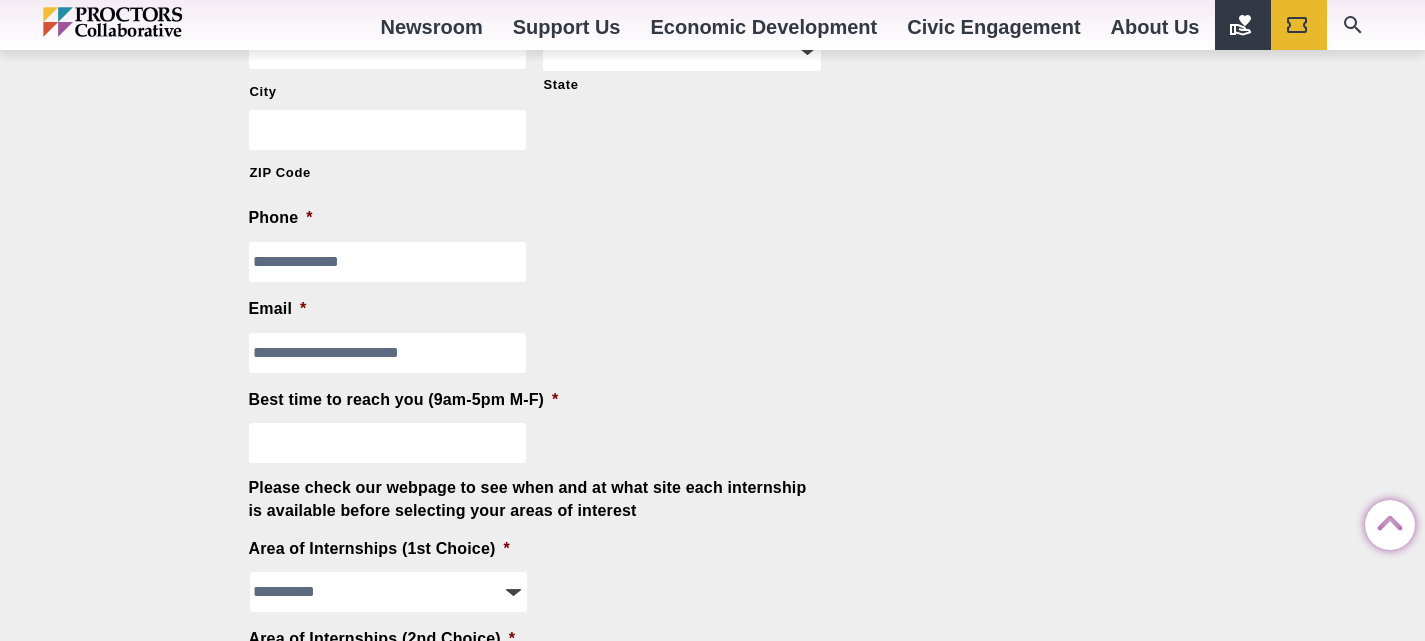 type on "**********" 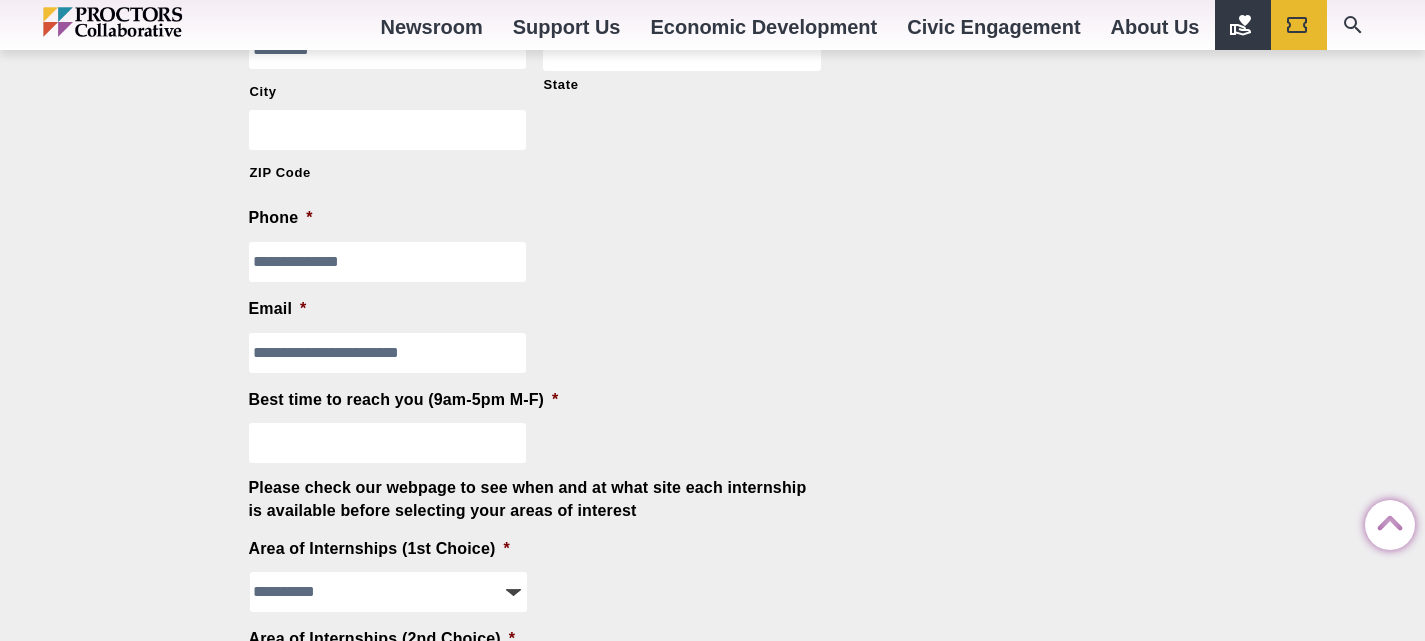 select on "**********" 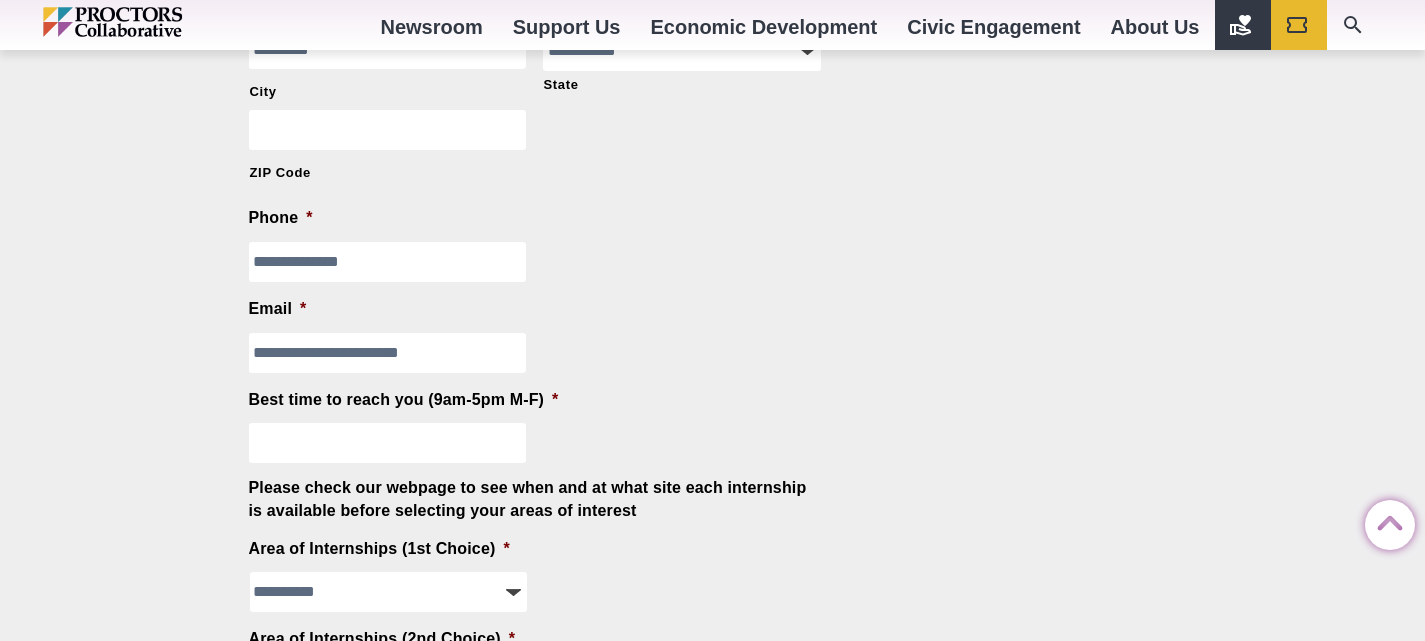 type on "*****" 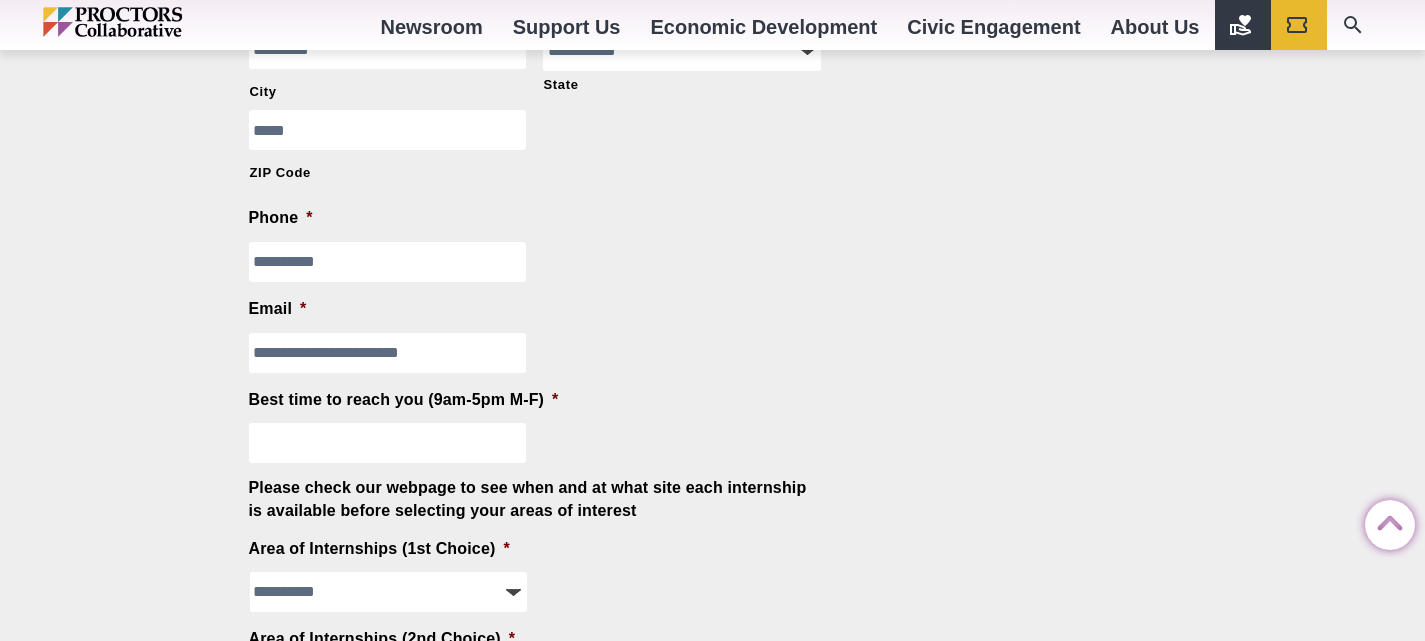 type on "**********" 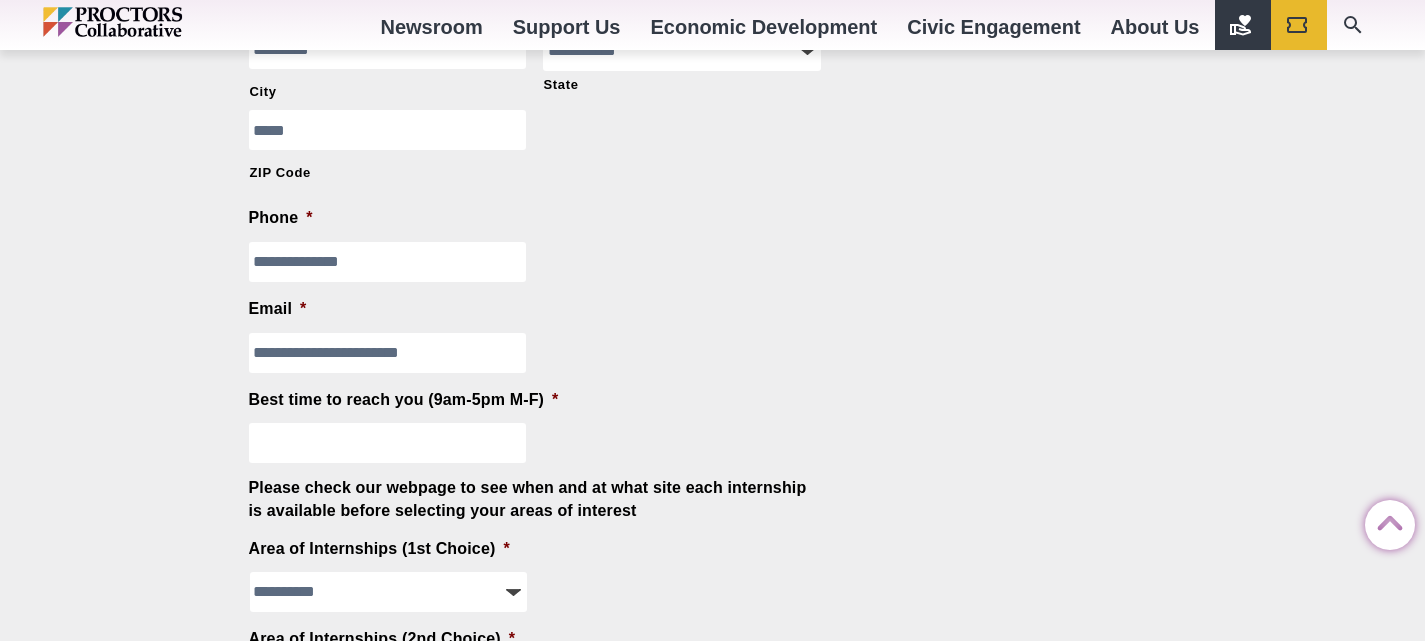 click on "Best time to reach you (9am-5pm M-F) *" at bounding box center [388, 443] 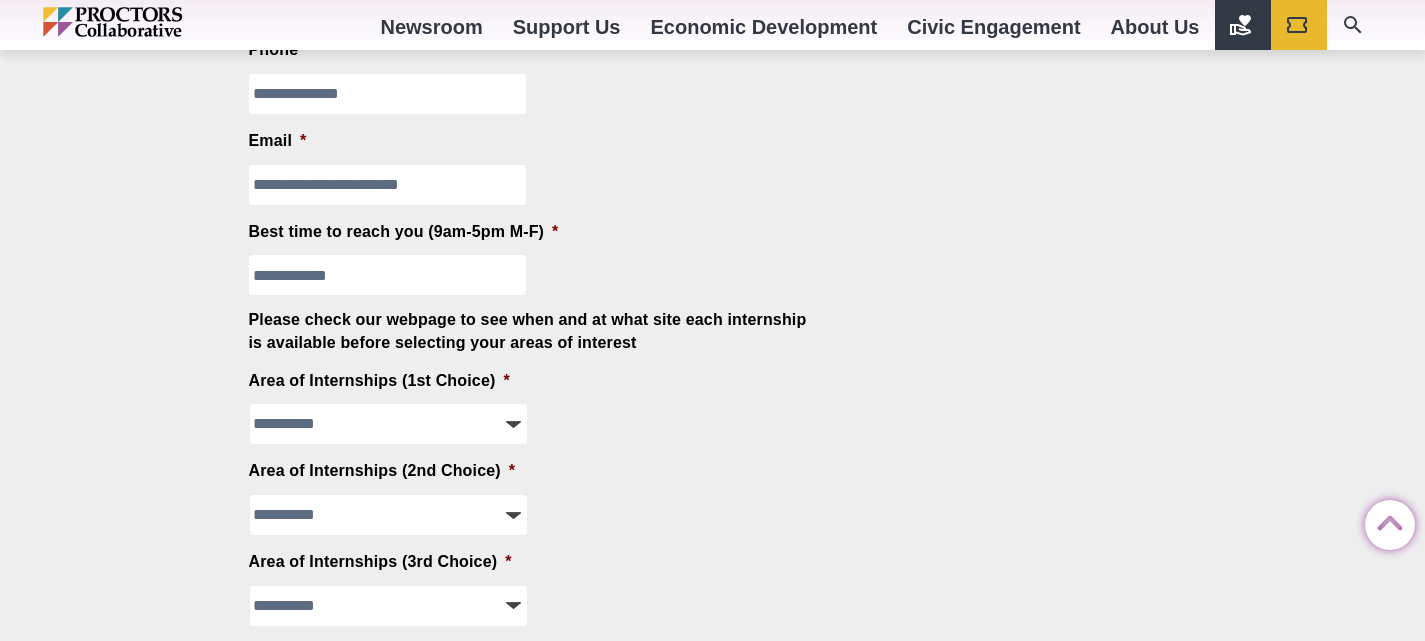 scroll, scrollTop: 1618, scrollLeft: 0, axis: vertical 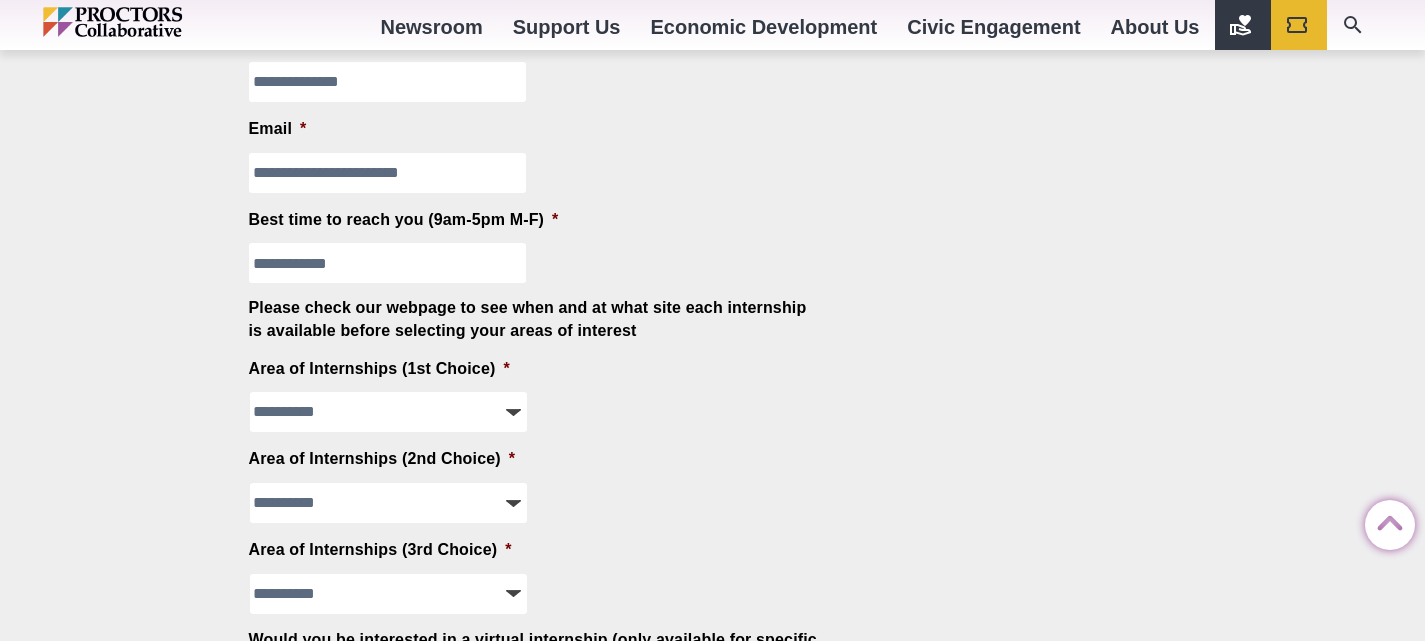 type on "**********" 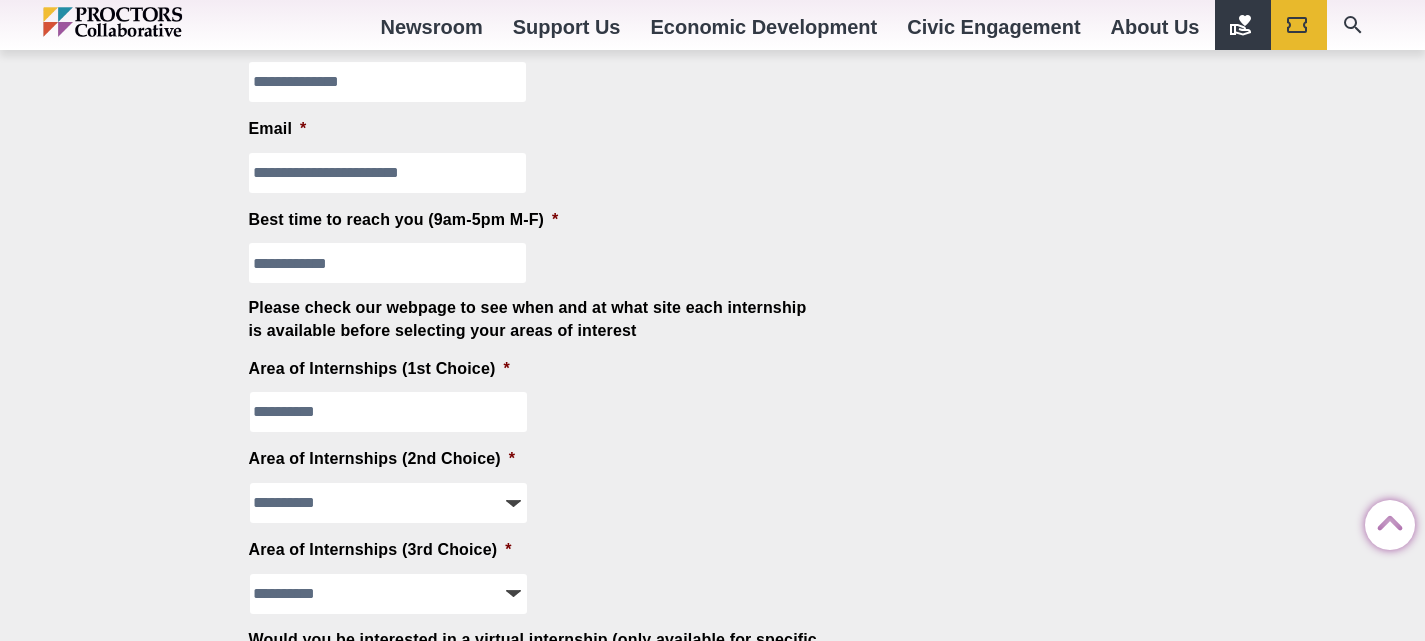 click on "**********" at bounding box center (389, 412) 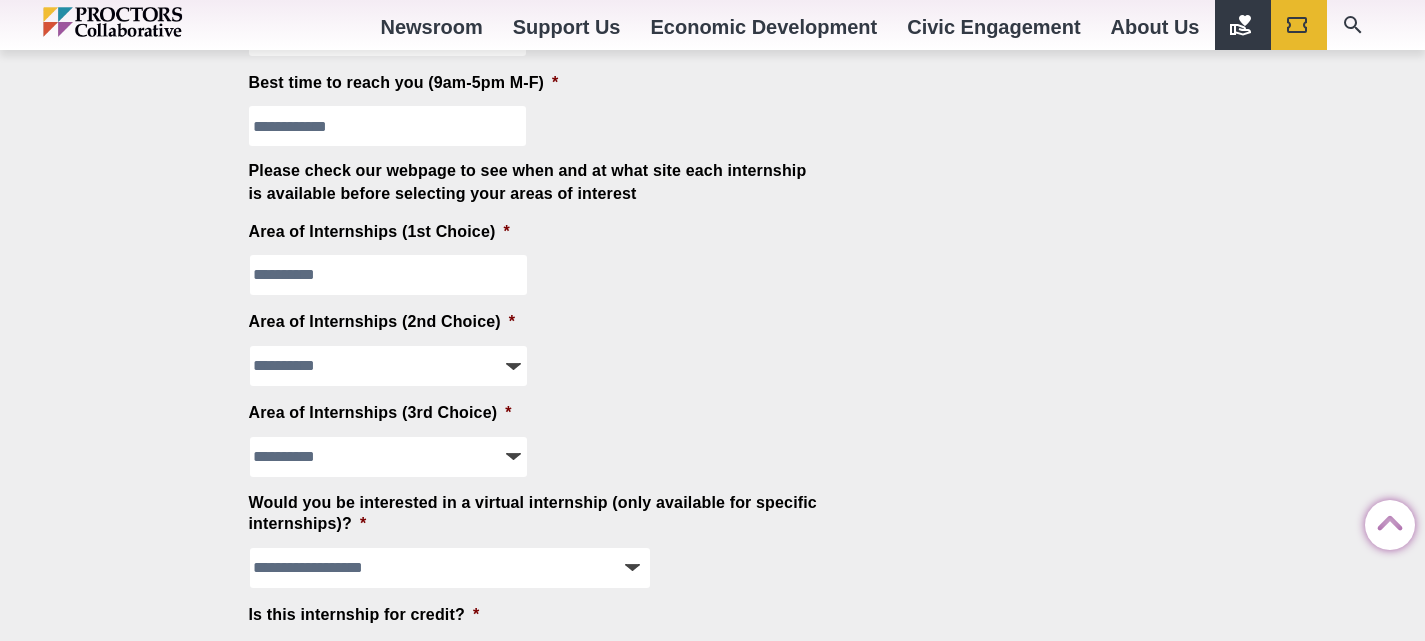 scroll, scrollTop: 1785, scrollLeft: 0, axis: vertical 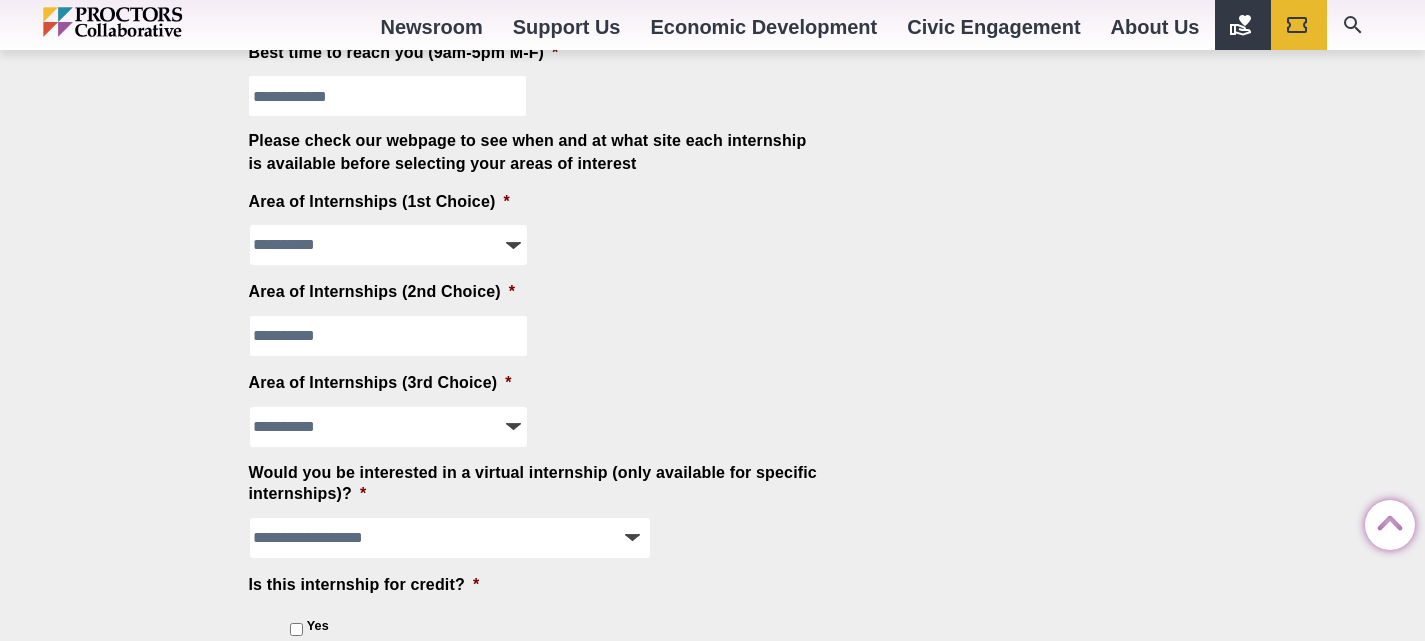 click on "**********" at bounding box center [389, 336] 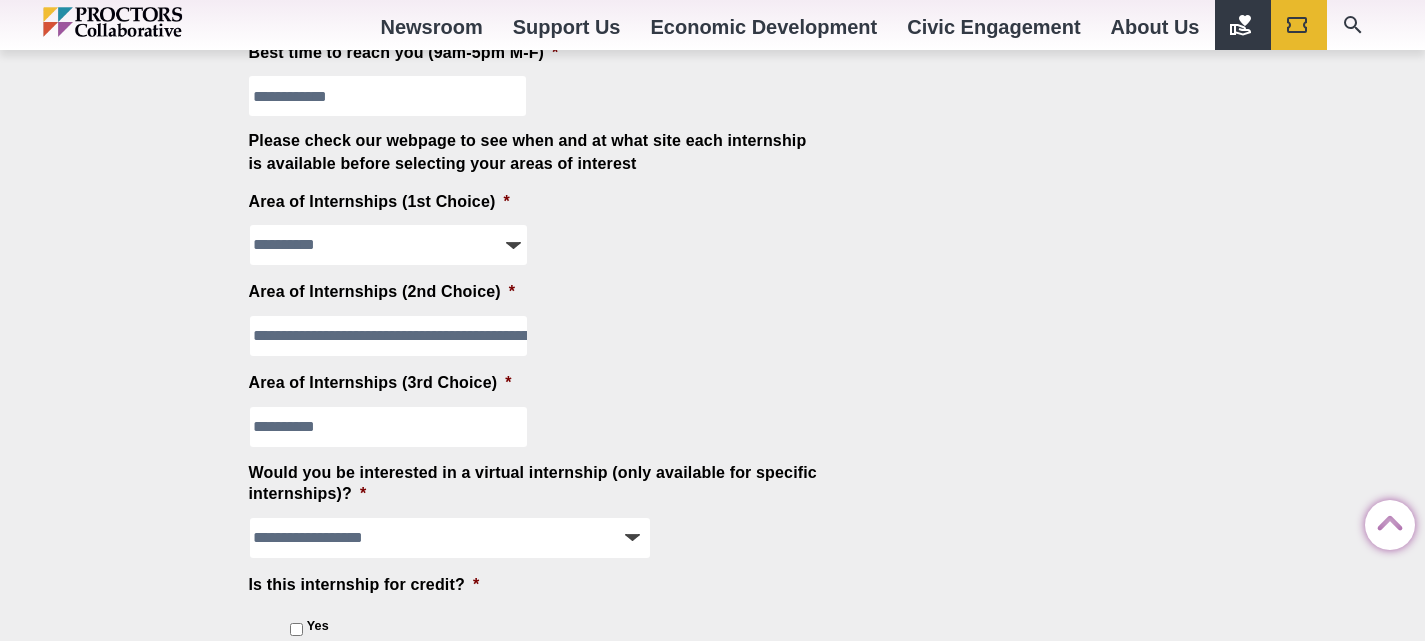 click on "**********" at bounding box center (389, 427) 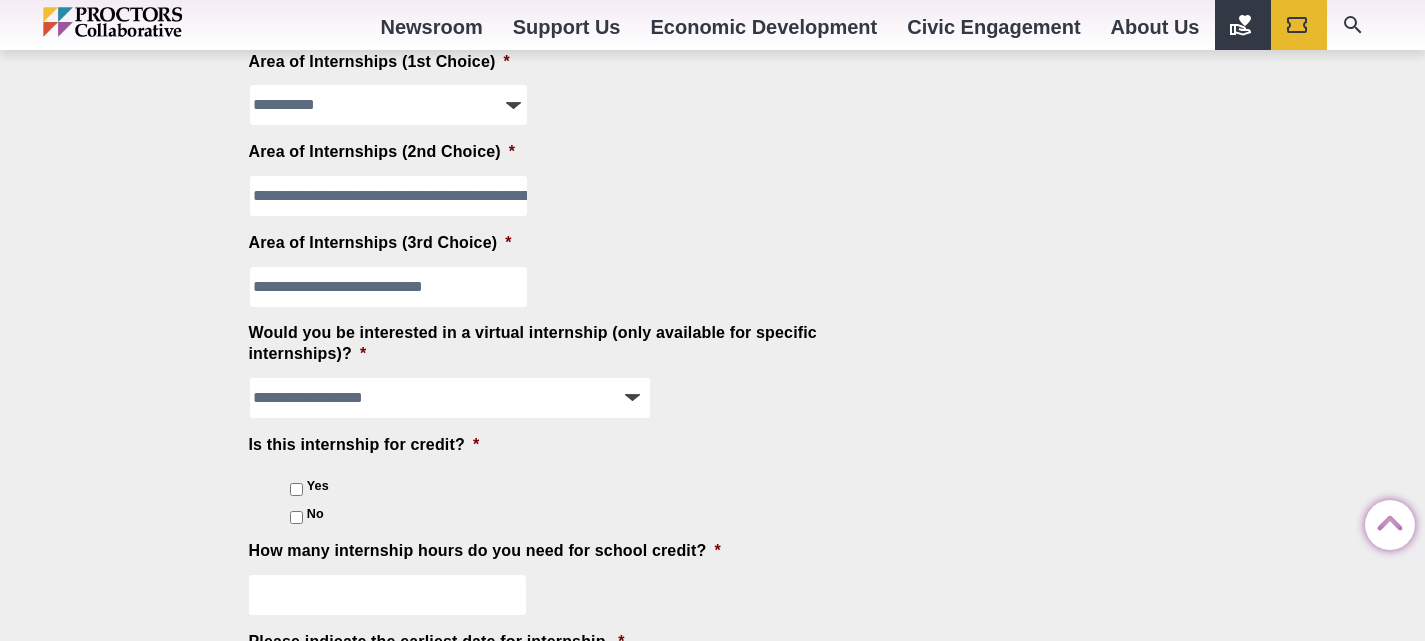 scroll, scrollTop: 1926, scrollLeft: 0, axis: vertical 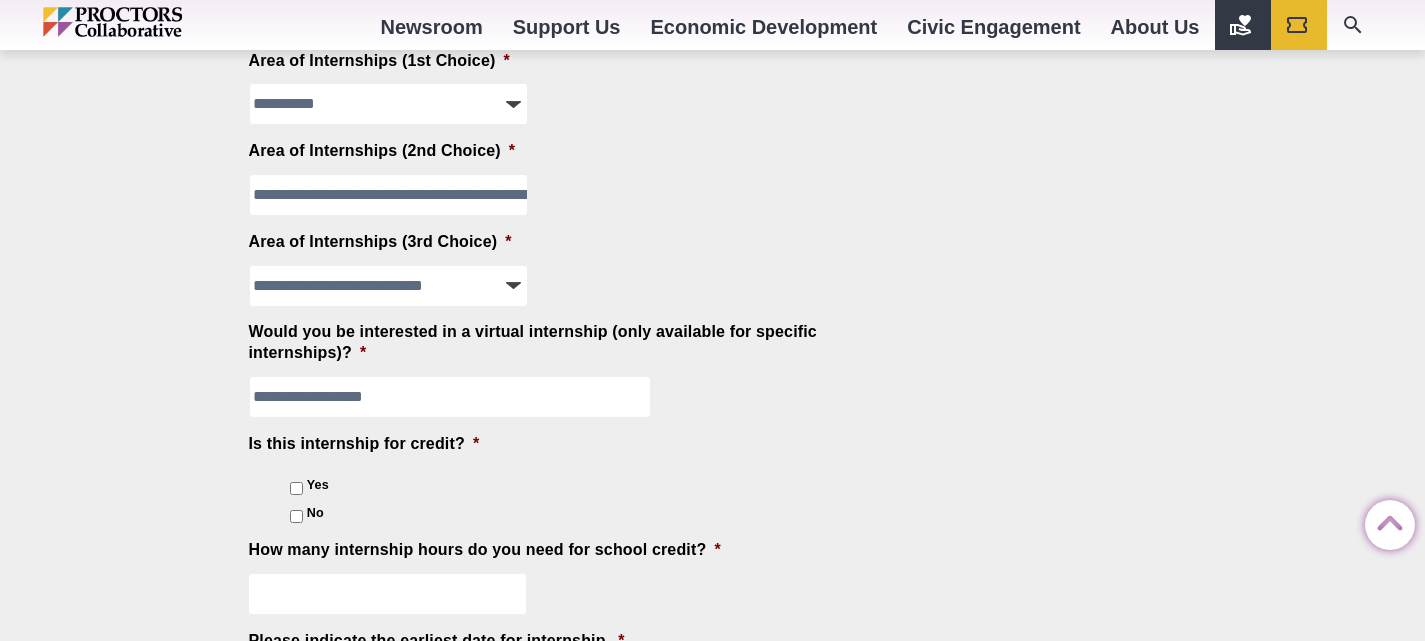 click on "**********" at bounding box center [450, 397] 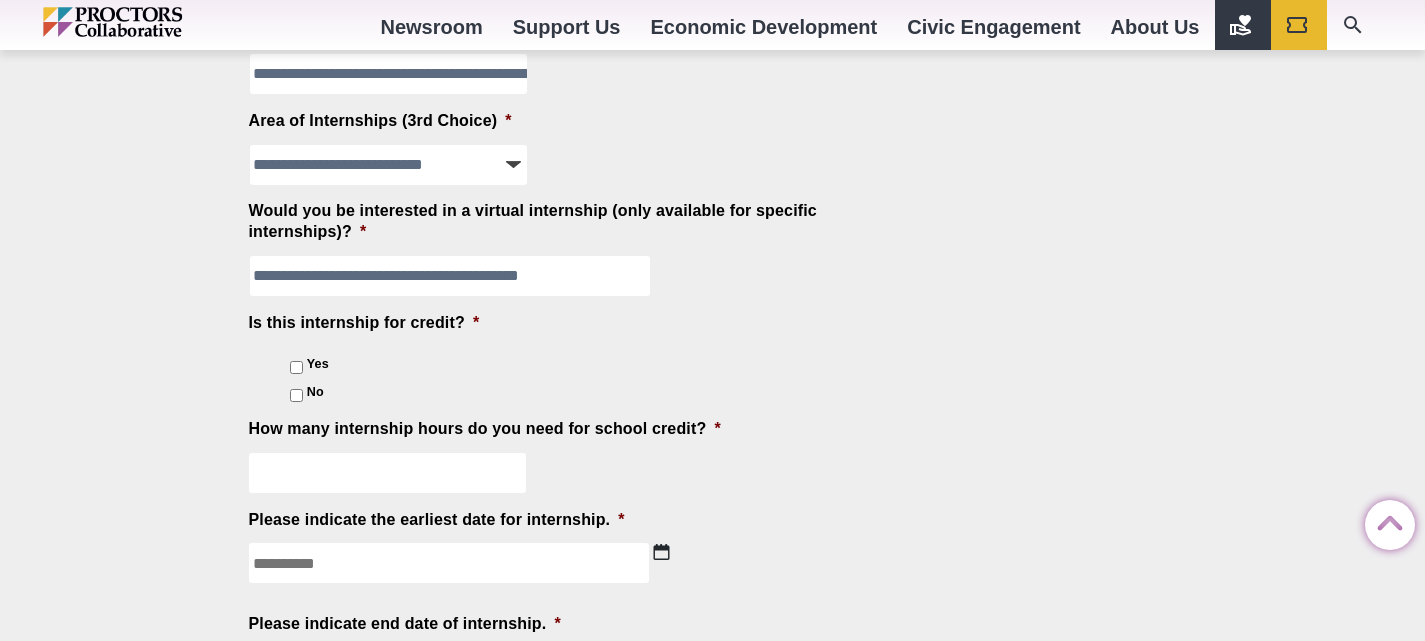 scroll, scrollTop: 2087, scrollLeft: 0, axis: vertical 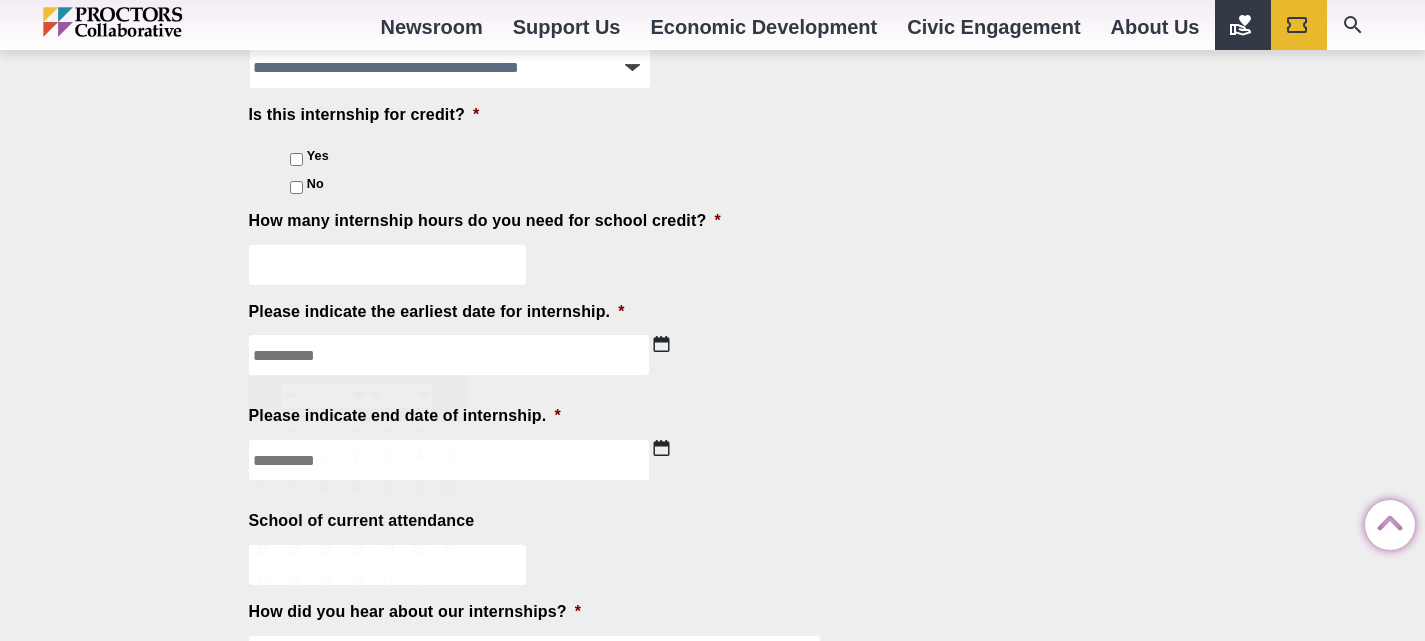 click on "Please indicate the earliest date for internship. *" at bounding box center [449, 355] 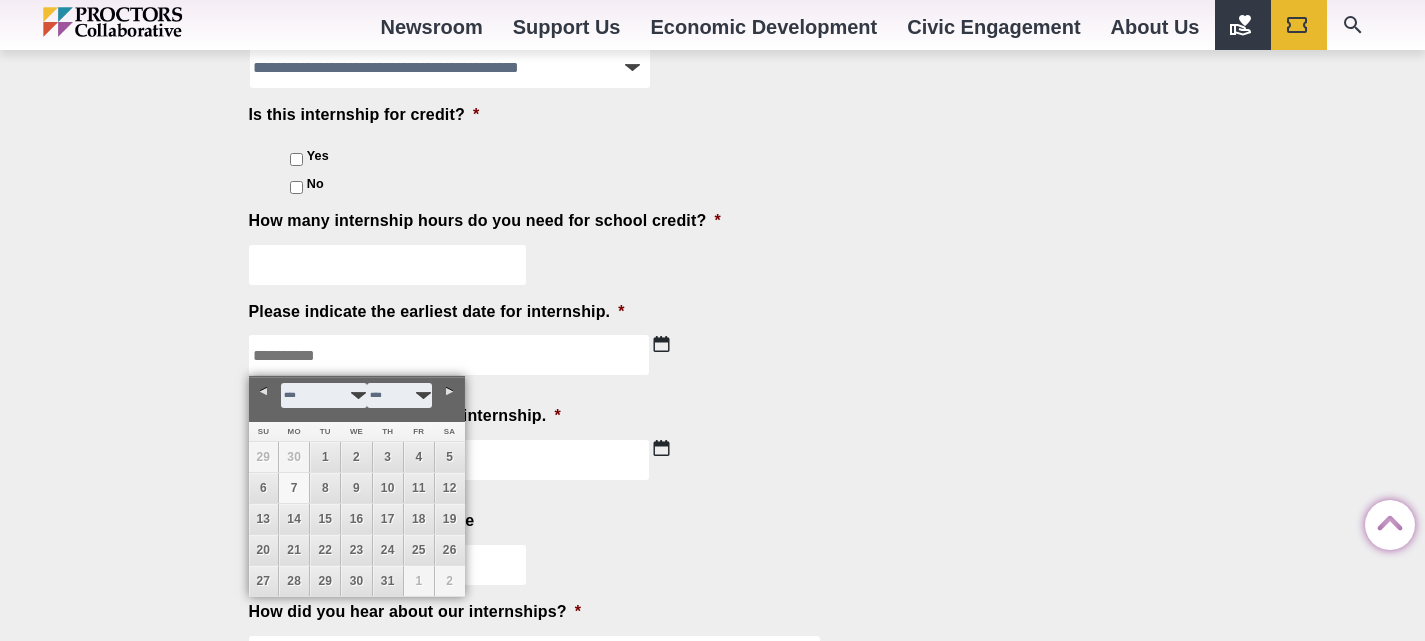 click on "Next" at bounding box center [450, 392] 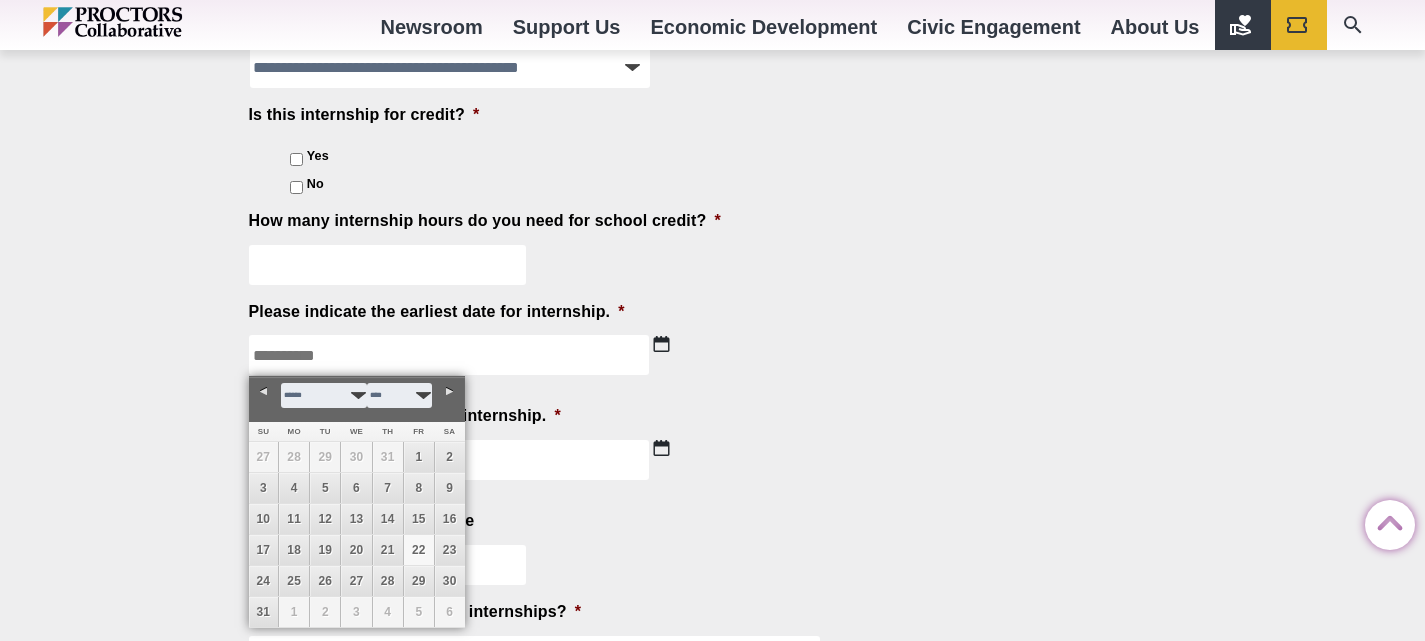 click on "22" at bounding box center [419, 550] 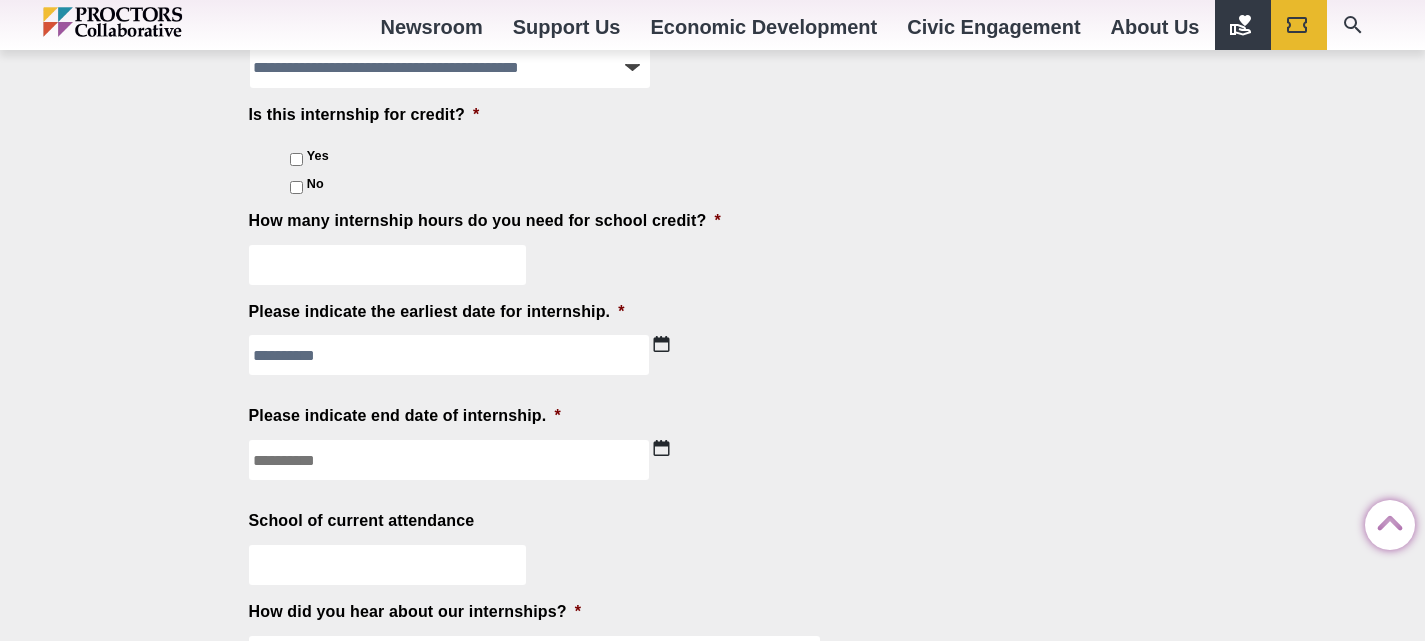 click at bounding box center [661, 448] 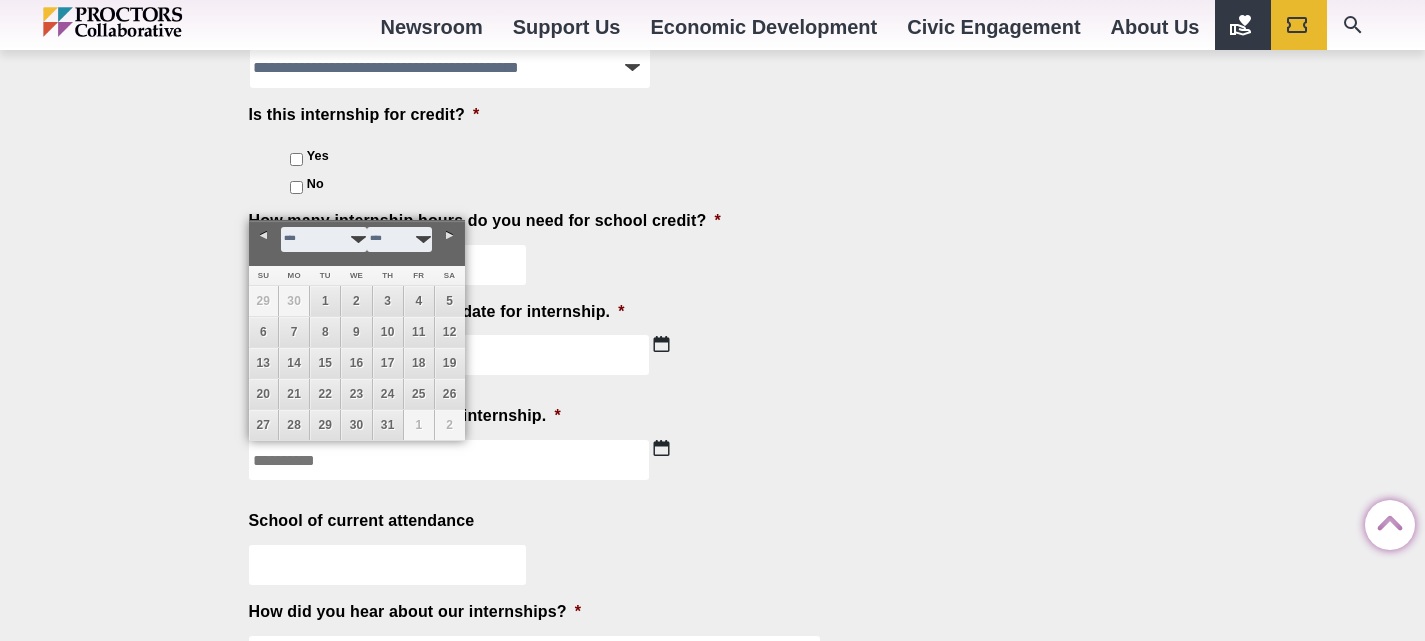 click on "Next" at bounding box center [450, 236] 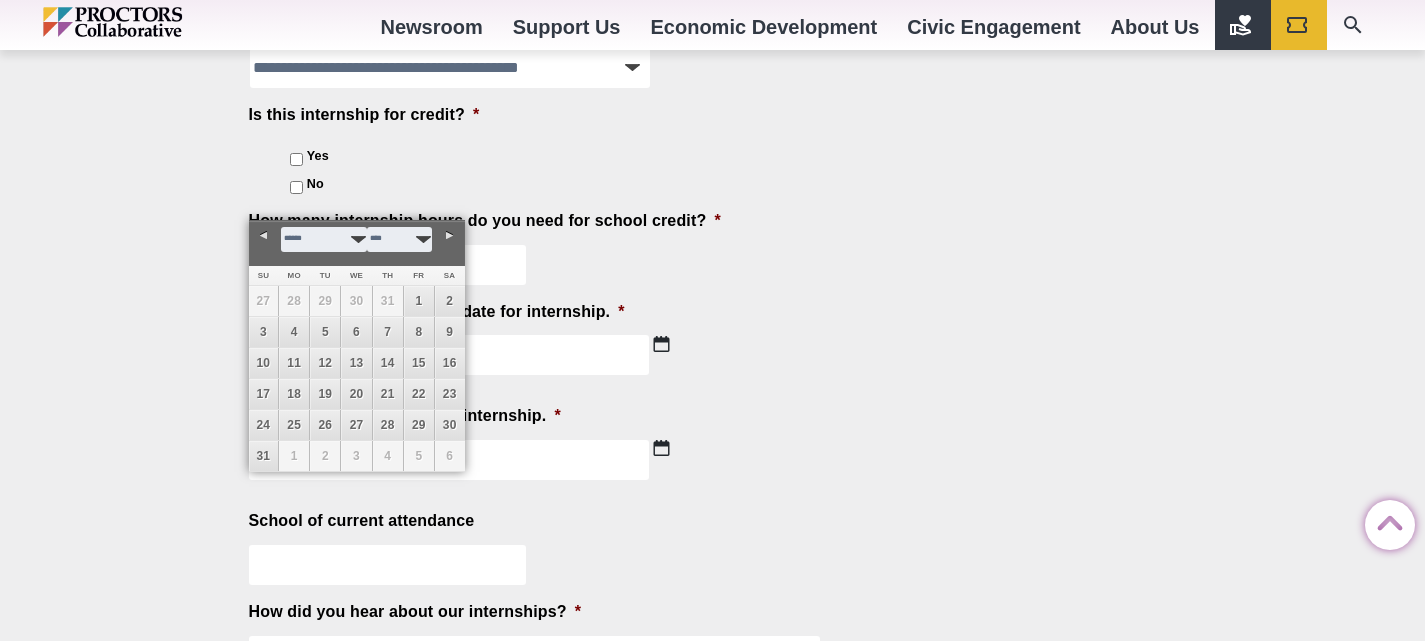click on "Next" at bounding box center [450, 236] 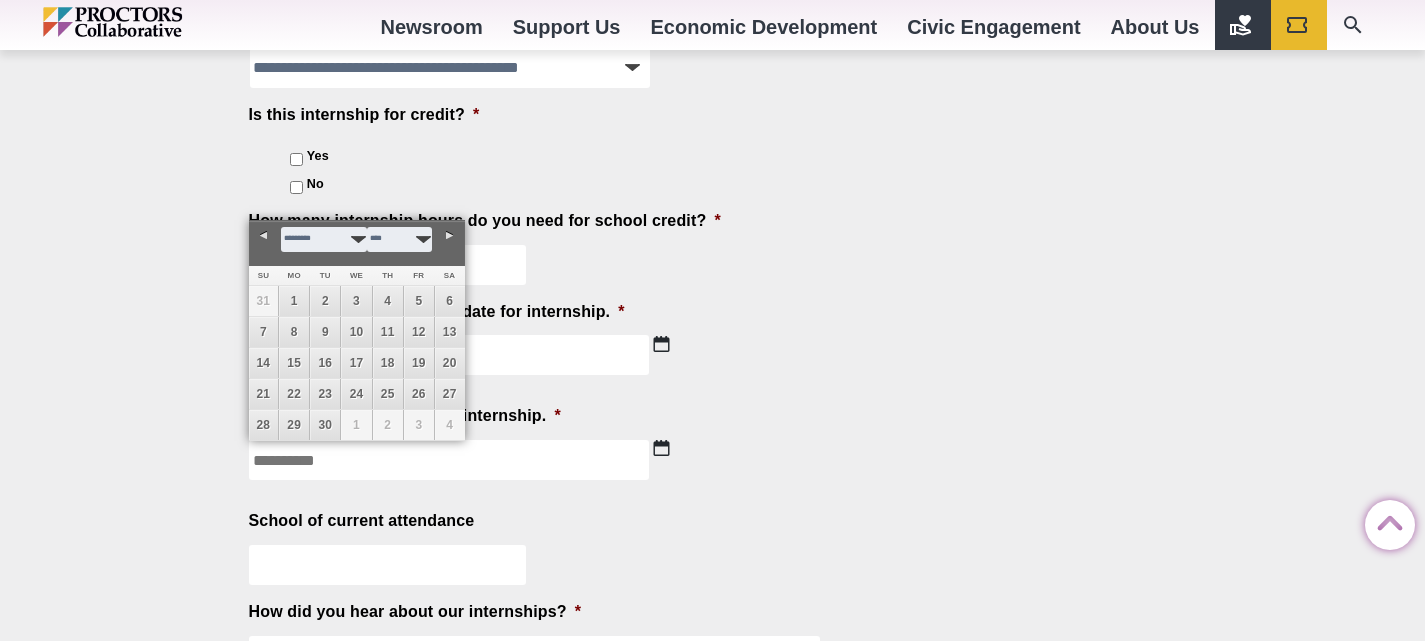 click on "Next" at bounding box center [450, 236] 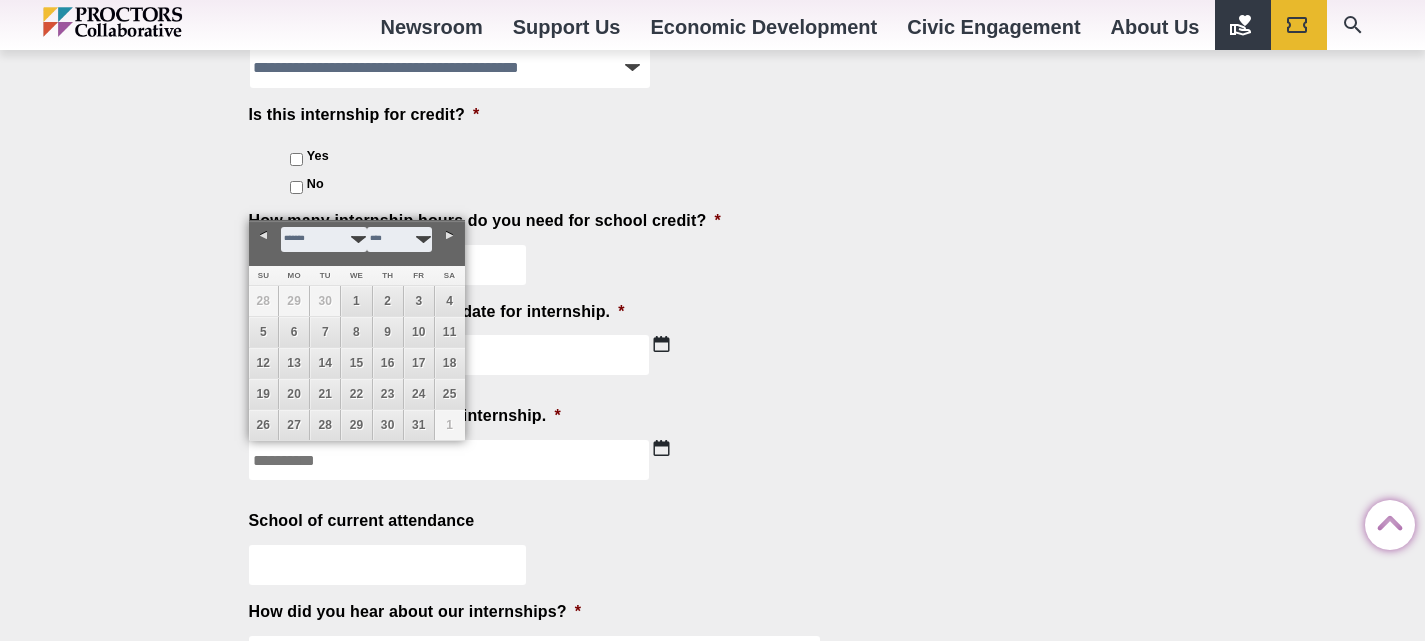 click on "Next" at bounding box center (450, 236) 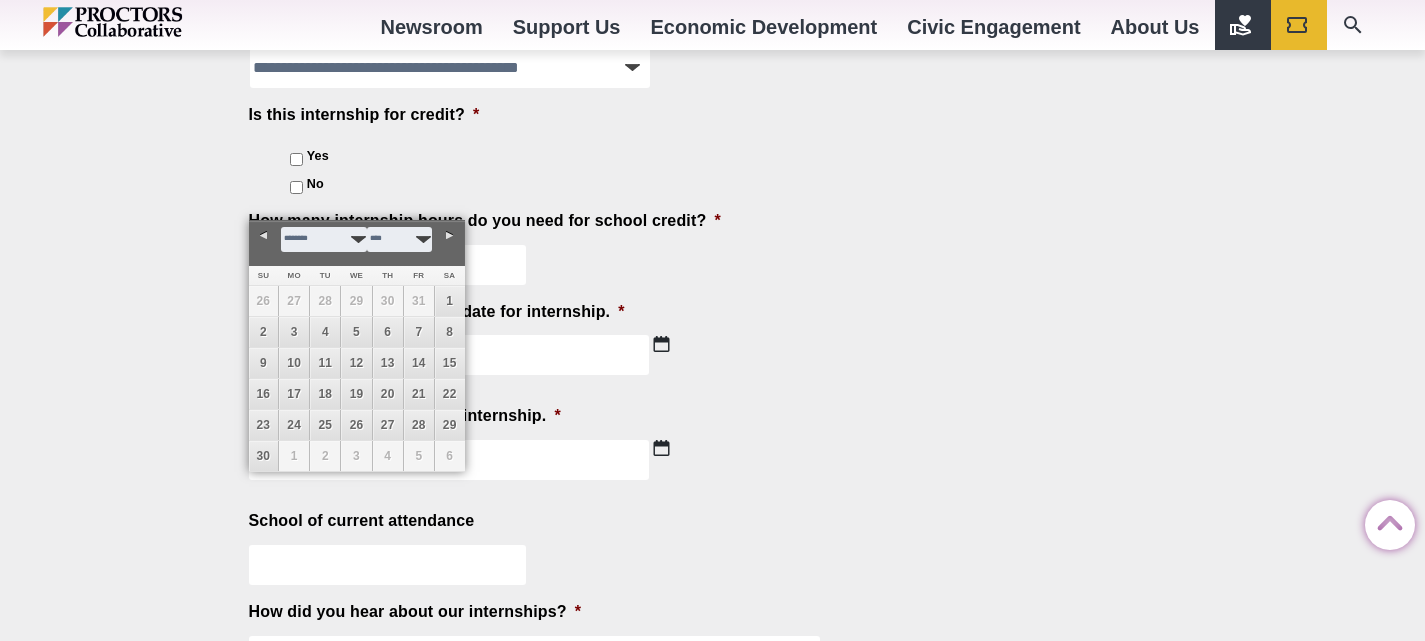 click on "Next" at bounding box center [450, 236] 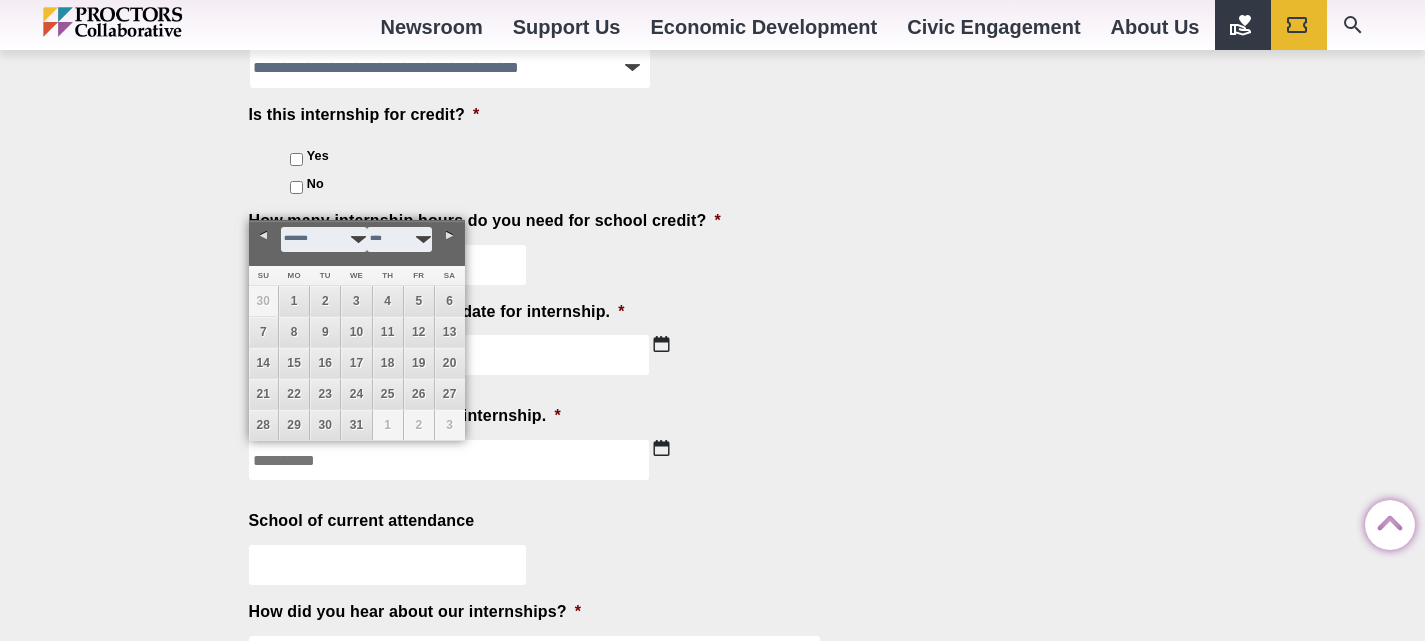 click on "Next" at bounding box center (450, 236) 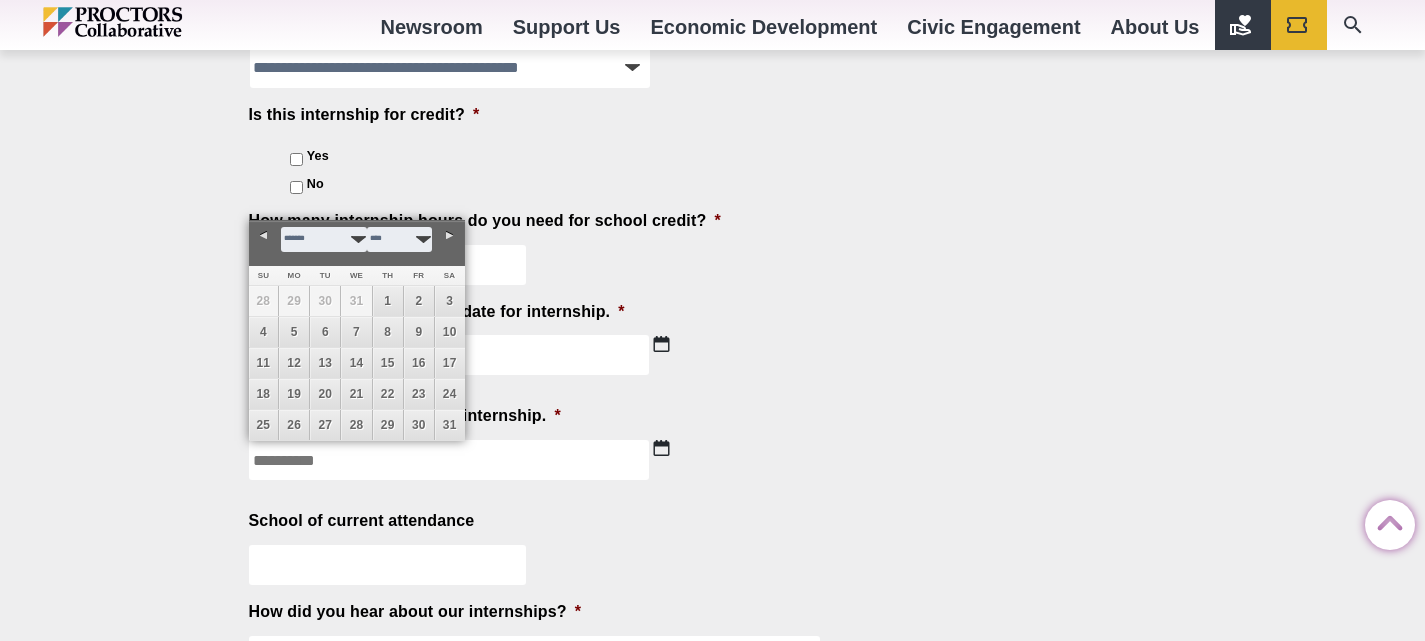 click on "Next" at bounding box center (450, 236) 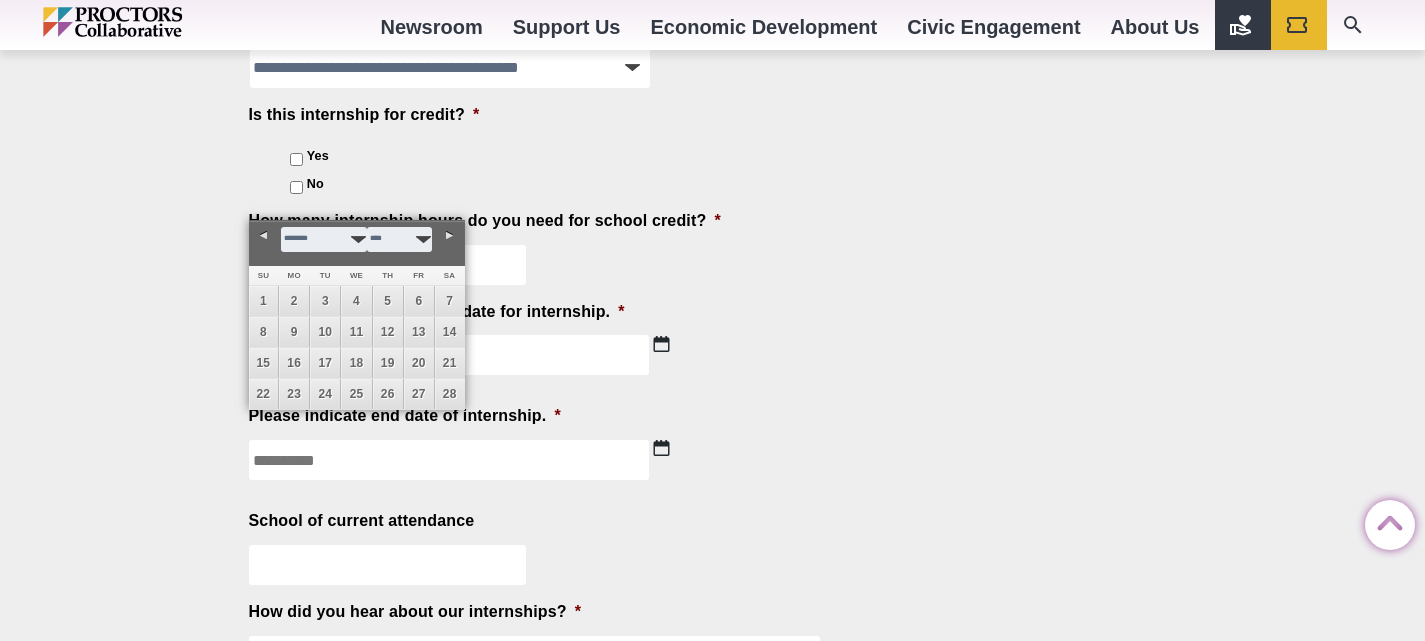 click on "Next" at bounding box center (450, 236) 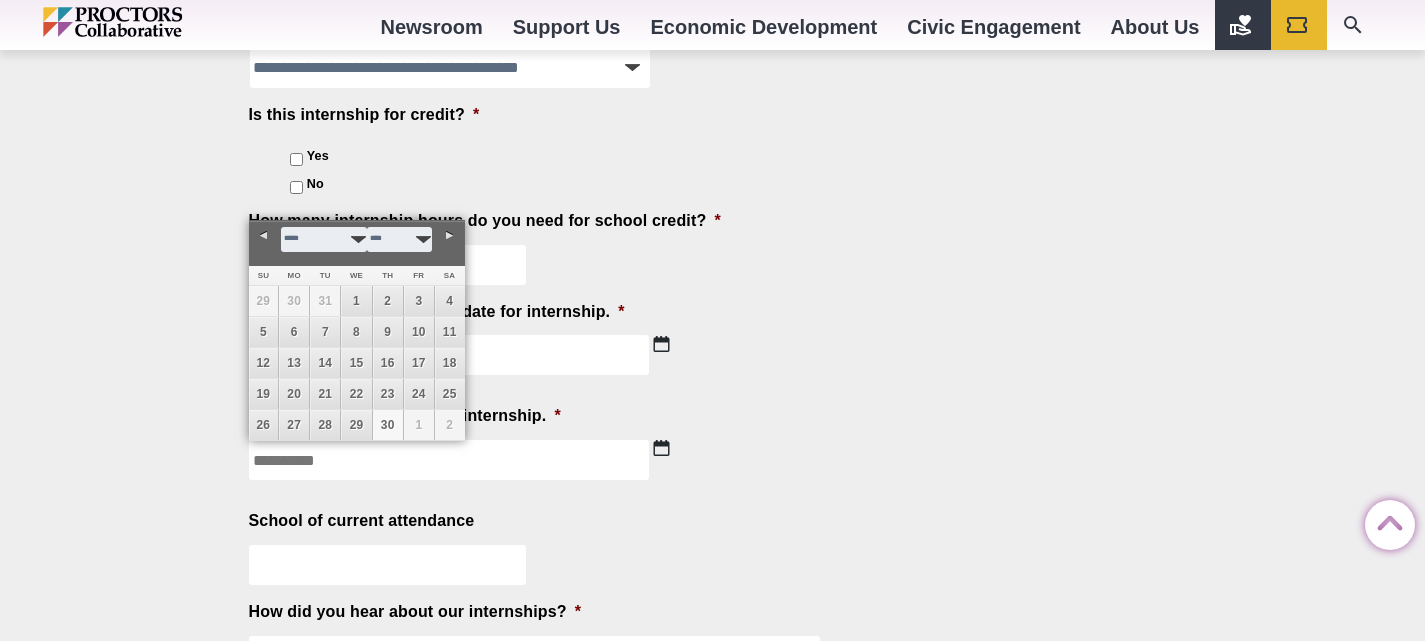 click on "30" at bounding box center [388, 425] 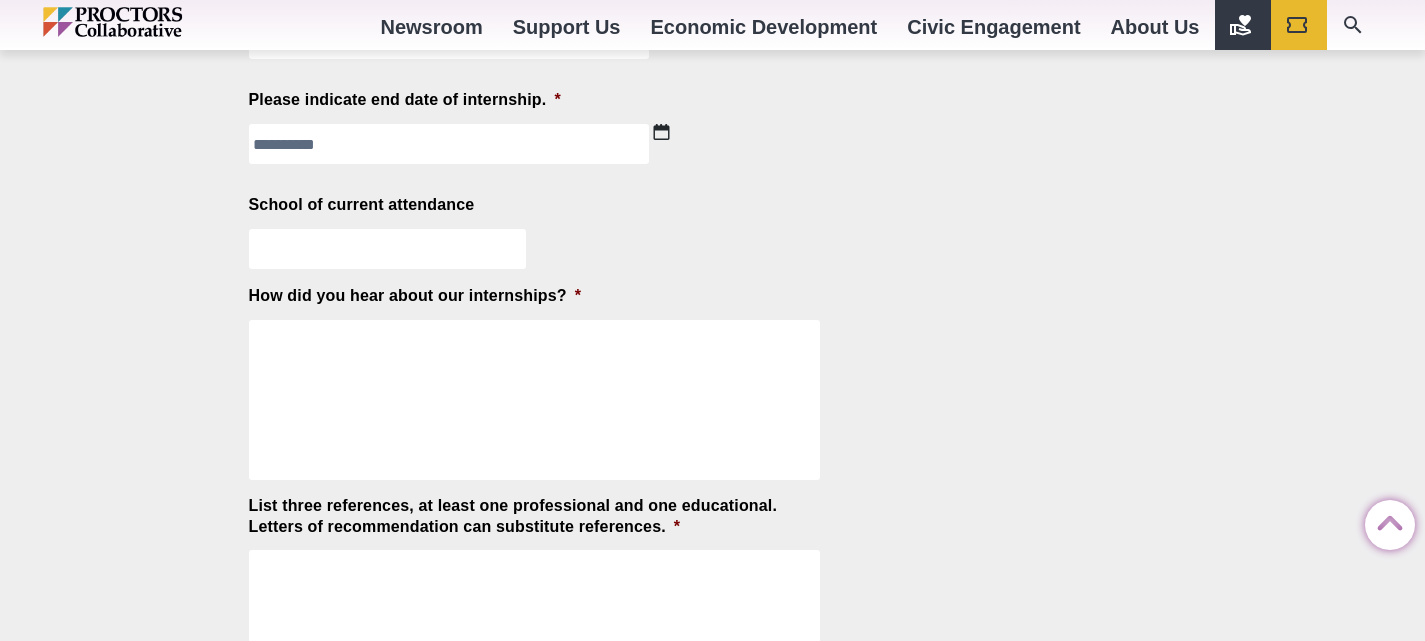 scroll, scrollTop: 2598, scrollLeft: 0, axis: vertical 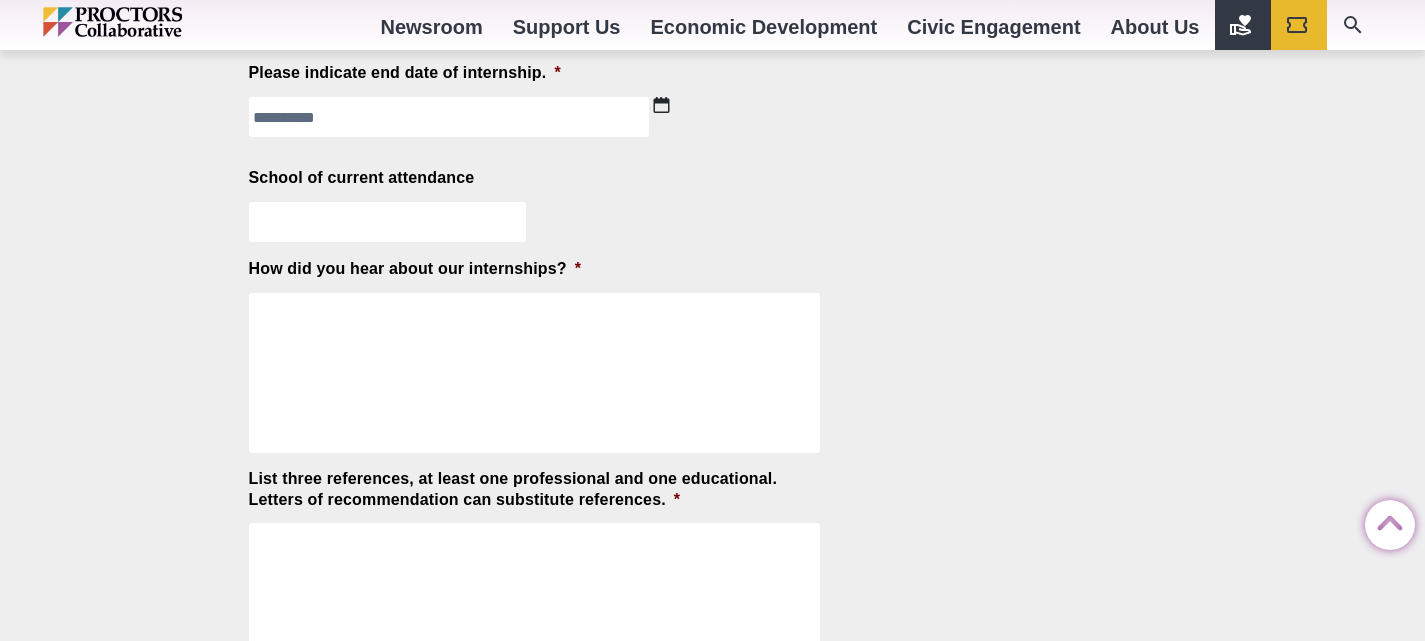 click on "How did you hear about our internships? *" at bounding box center (535, 373) 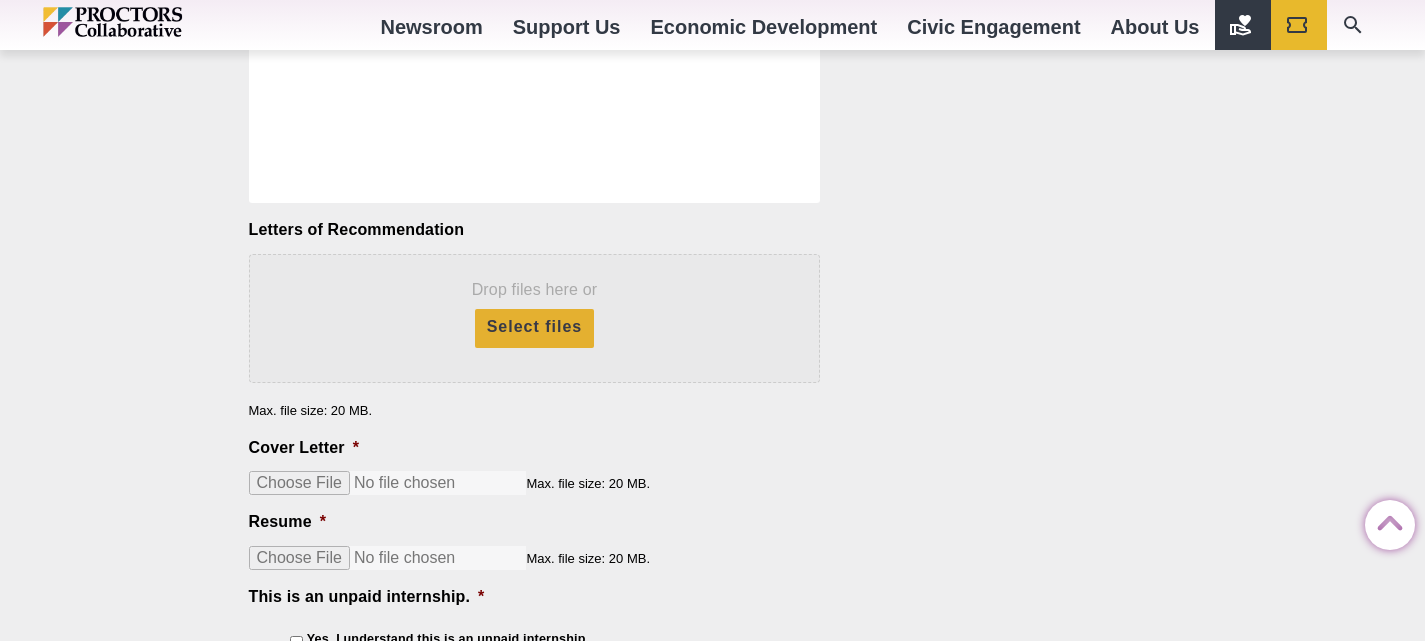 scroll, scrollTop: 2778, scrollLeft: 0, axis: vertical 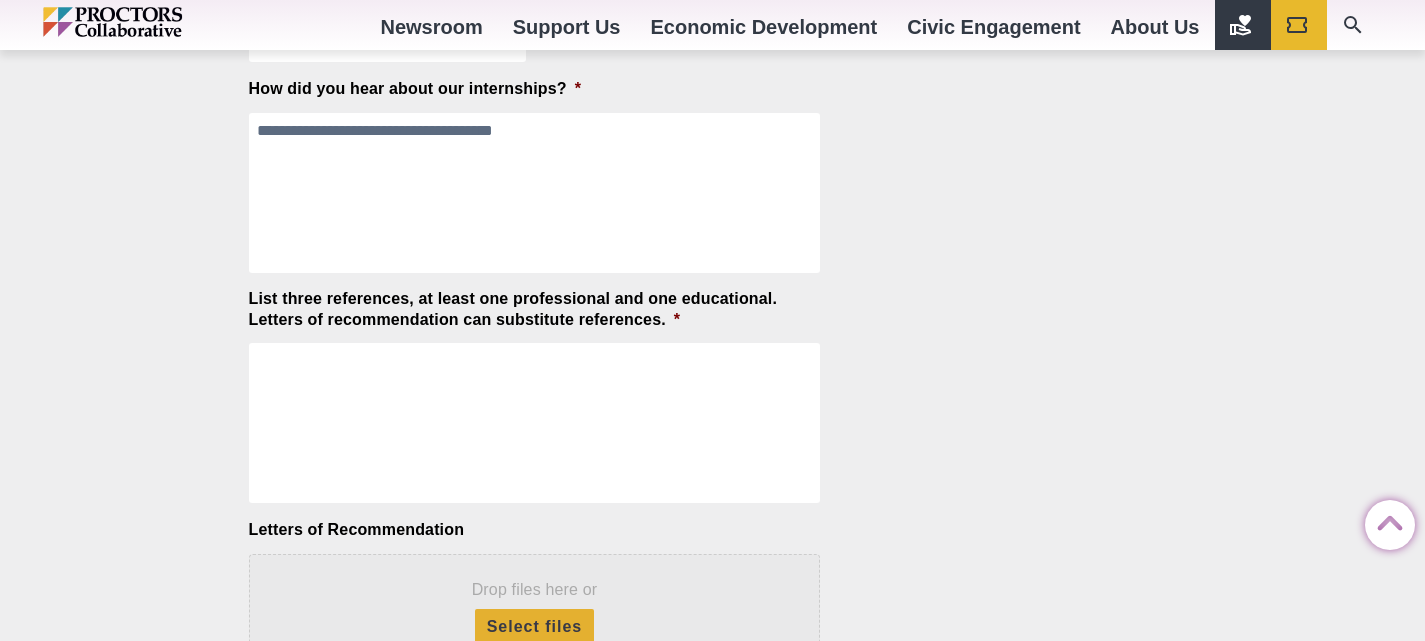 click on "**********" at bounding box center [535, 193] 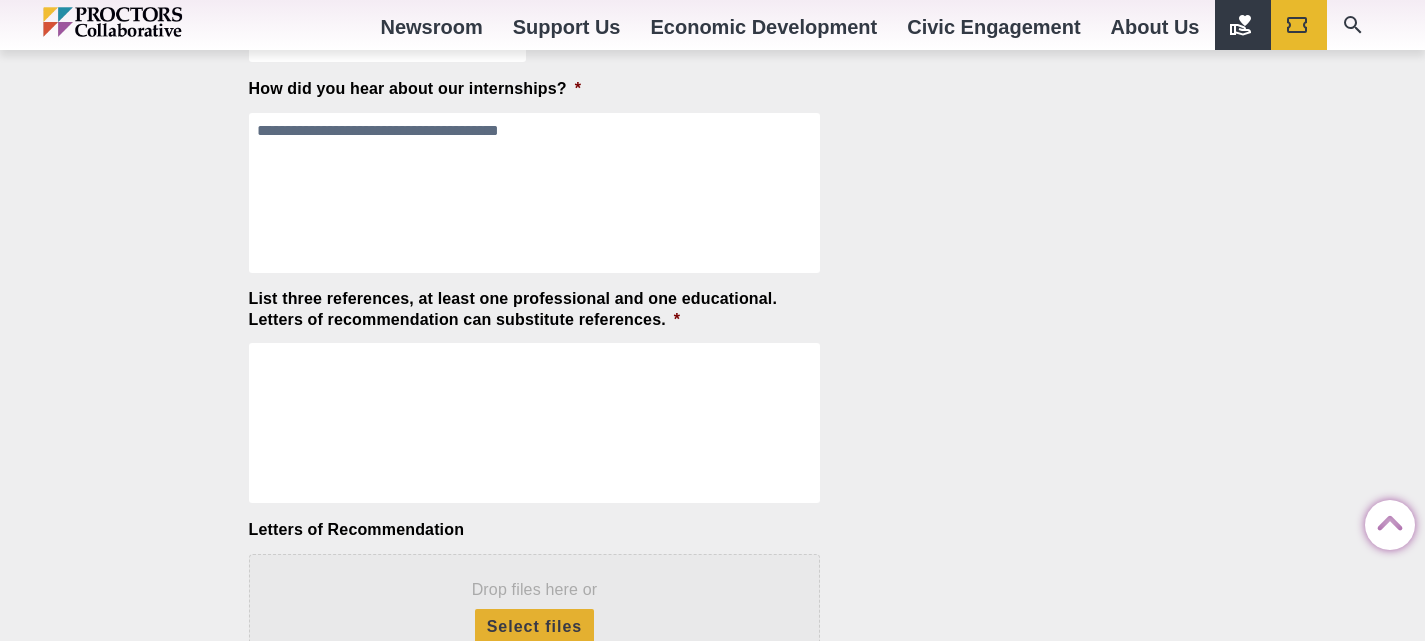 click on "**********" at bounding box center (535, 193) 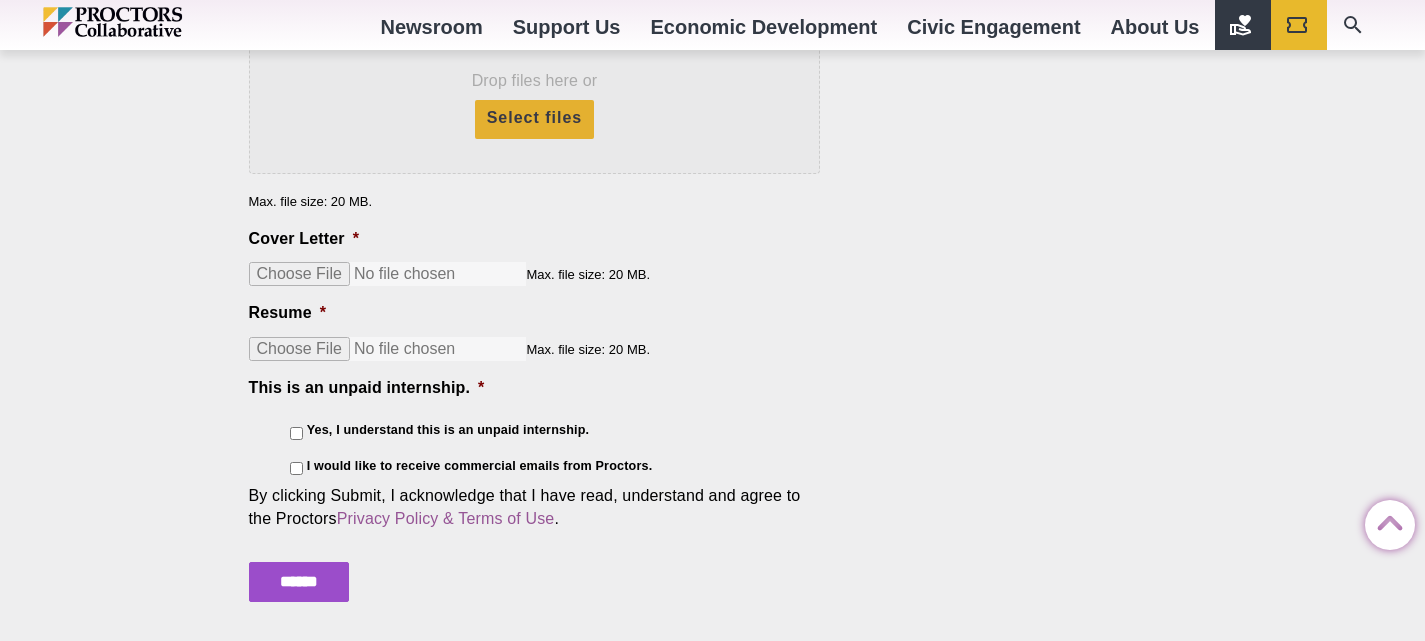 scroll, scrollTop: 3304, scrollLeft: 0, axis: vertical 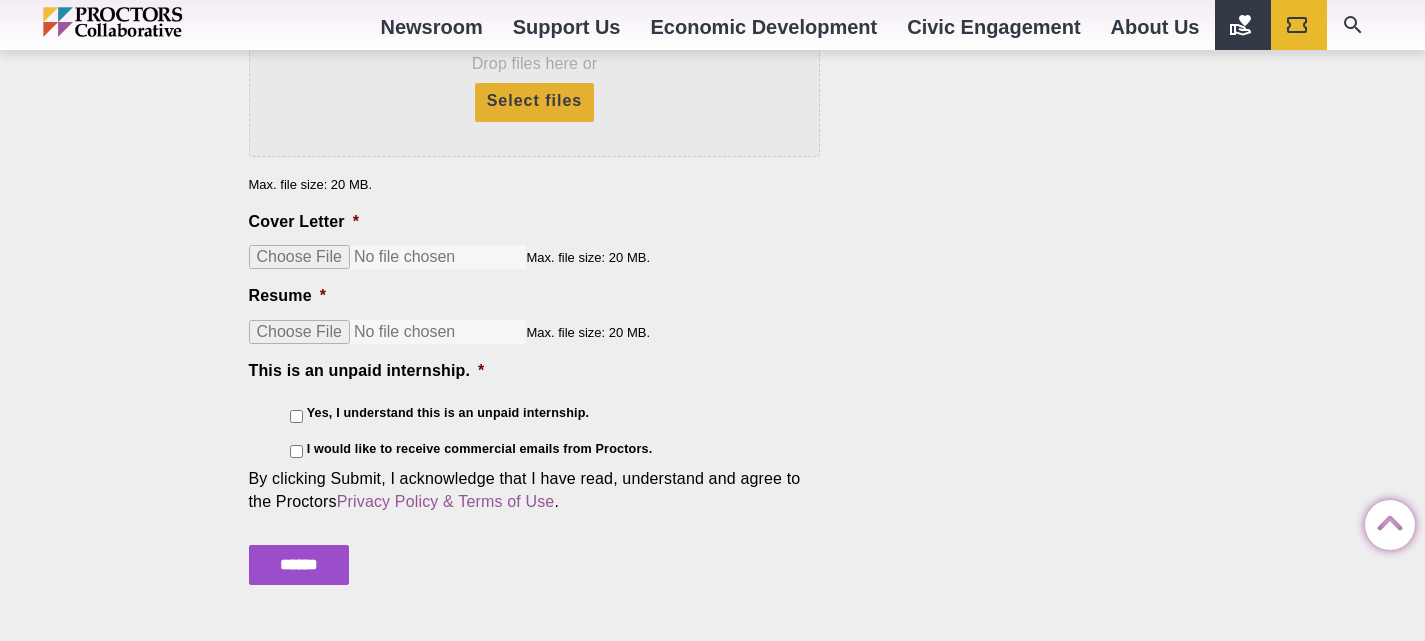 type on "**********" 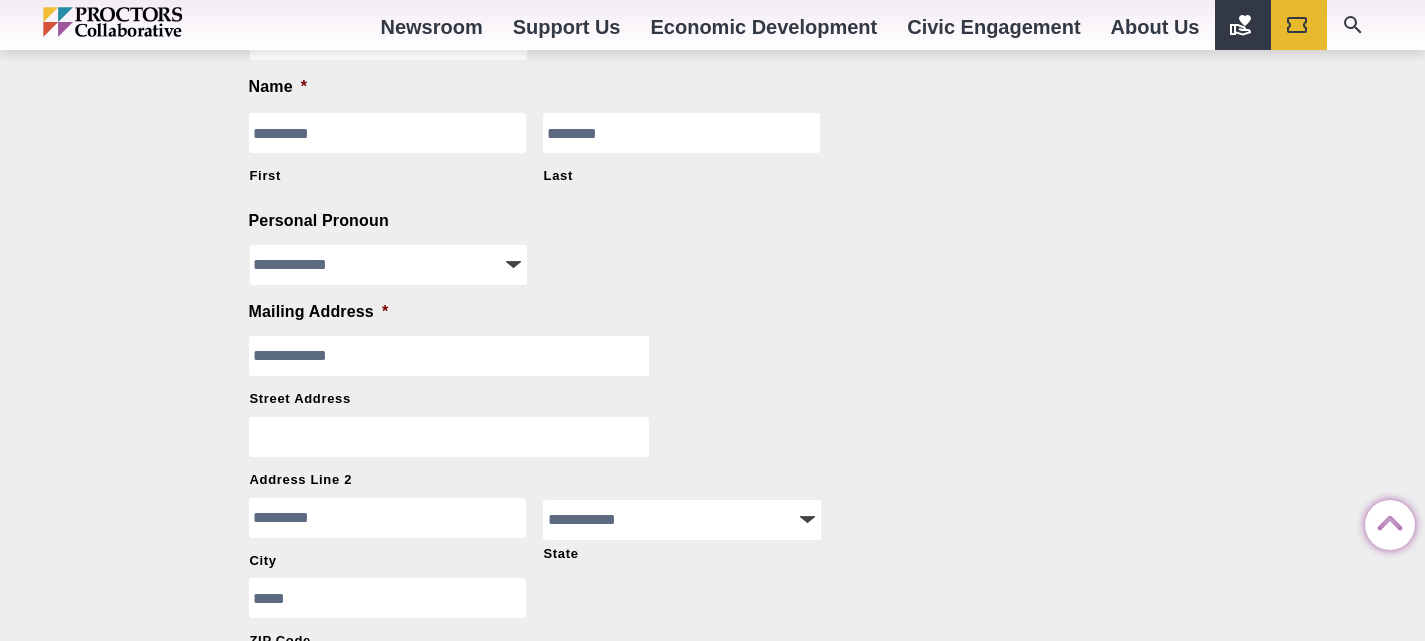scroll, scrollTop: 581, scrollLeft: 0, axis: vertical 